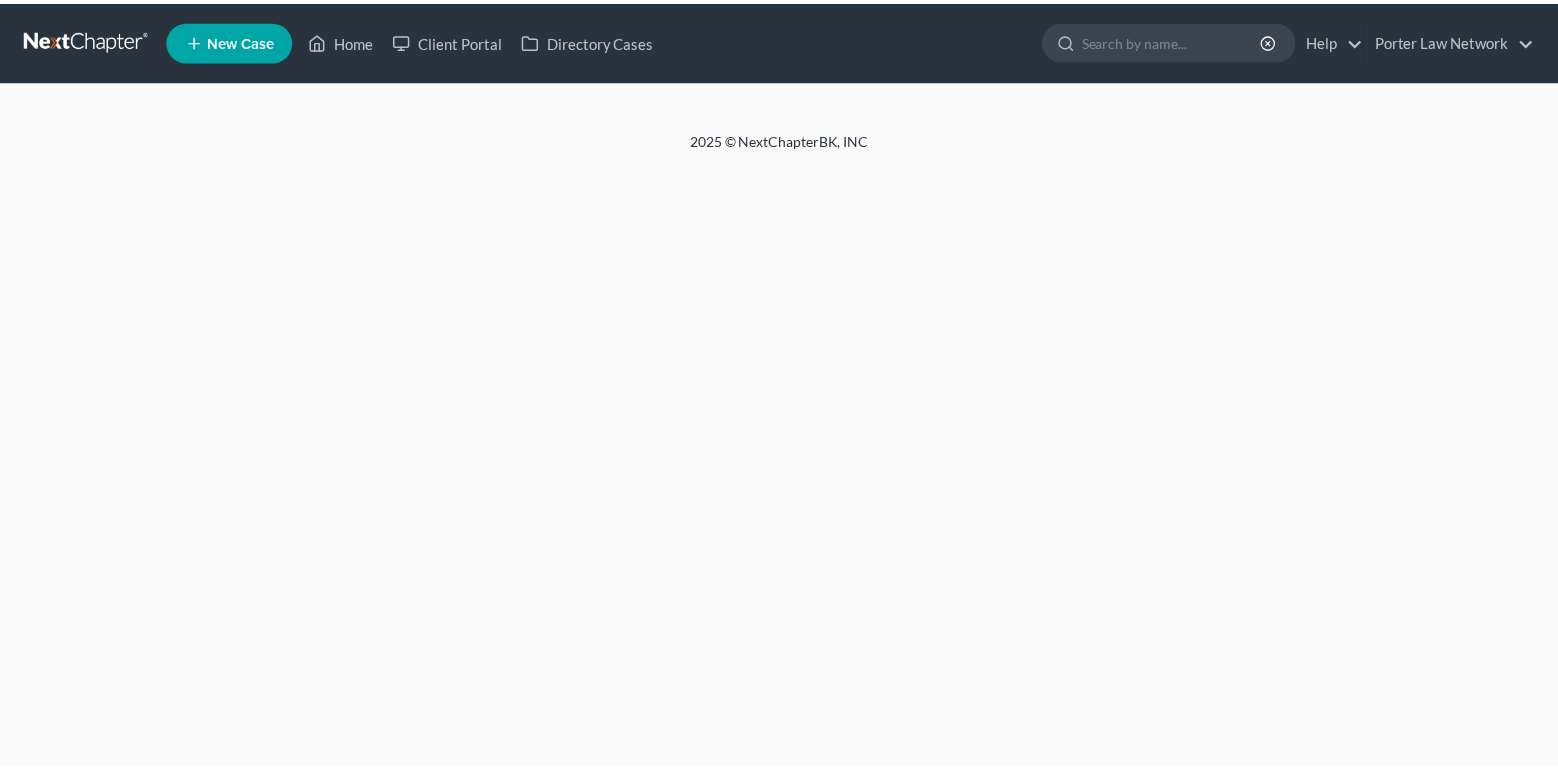 scroll, scrollTop: 0, scrollLeft: 0, axis: both 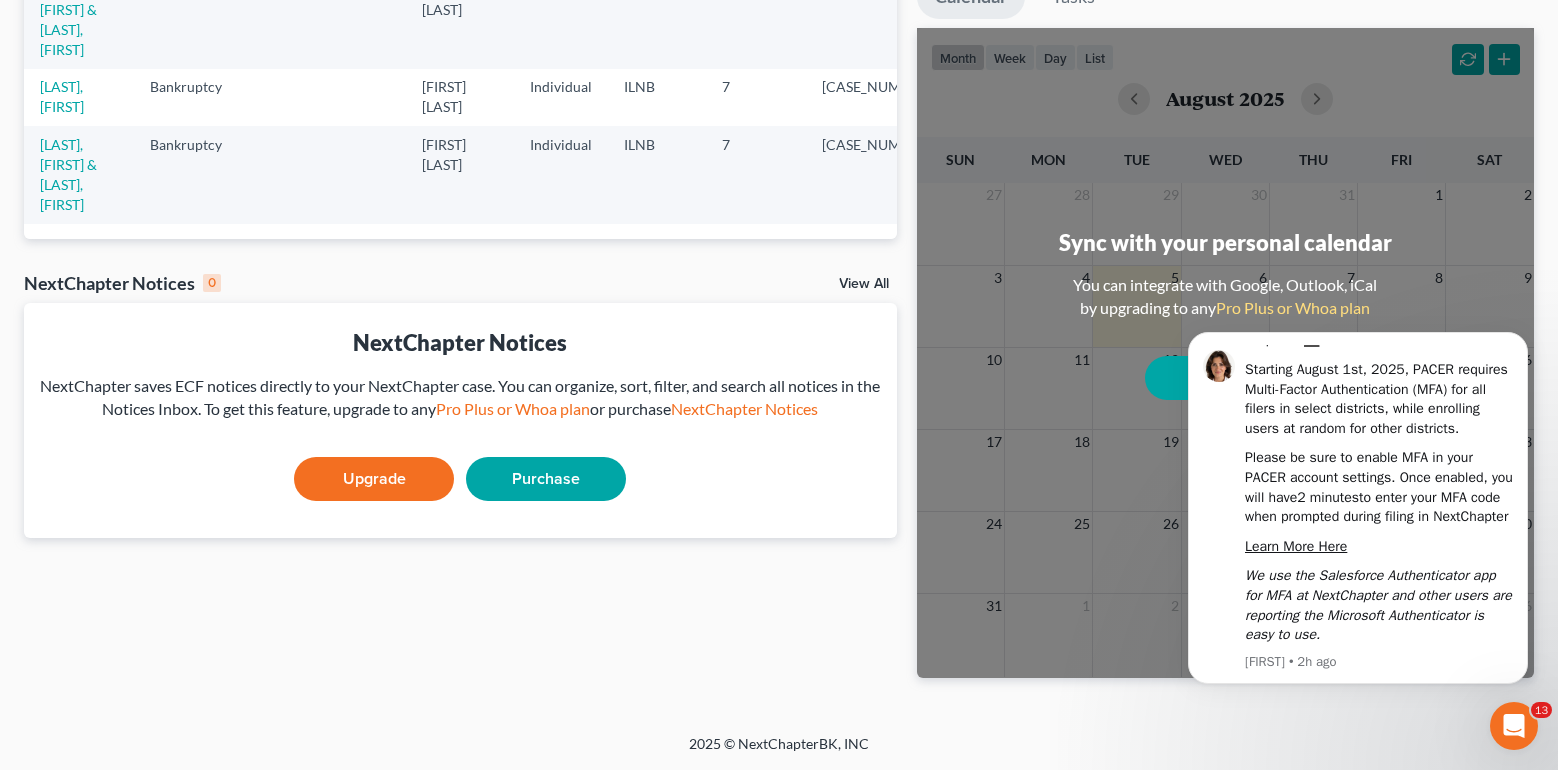 click at bounding box center [1514, 726] 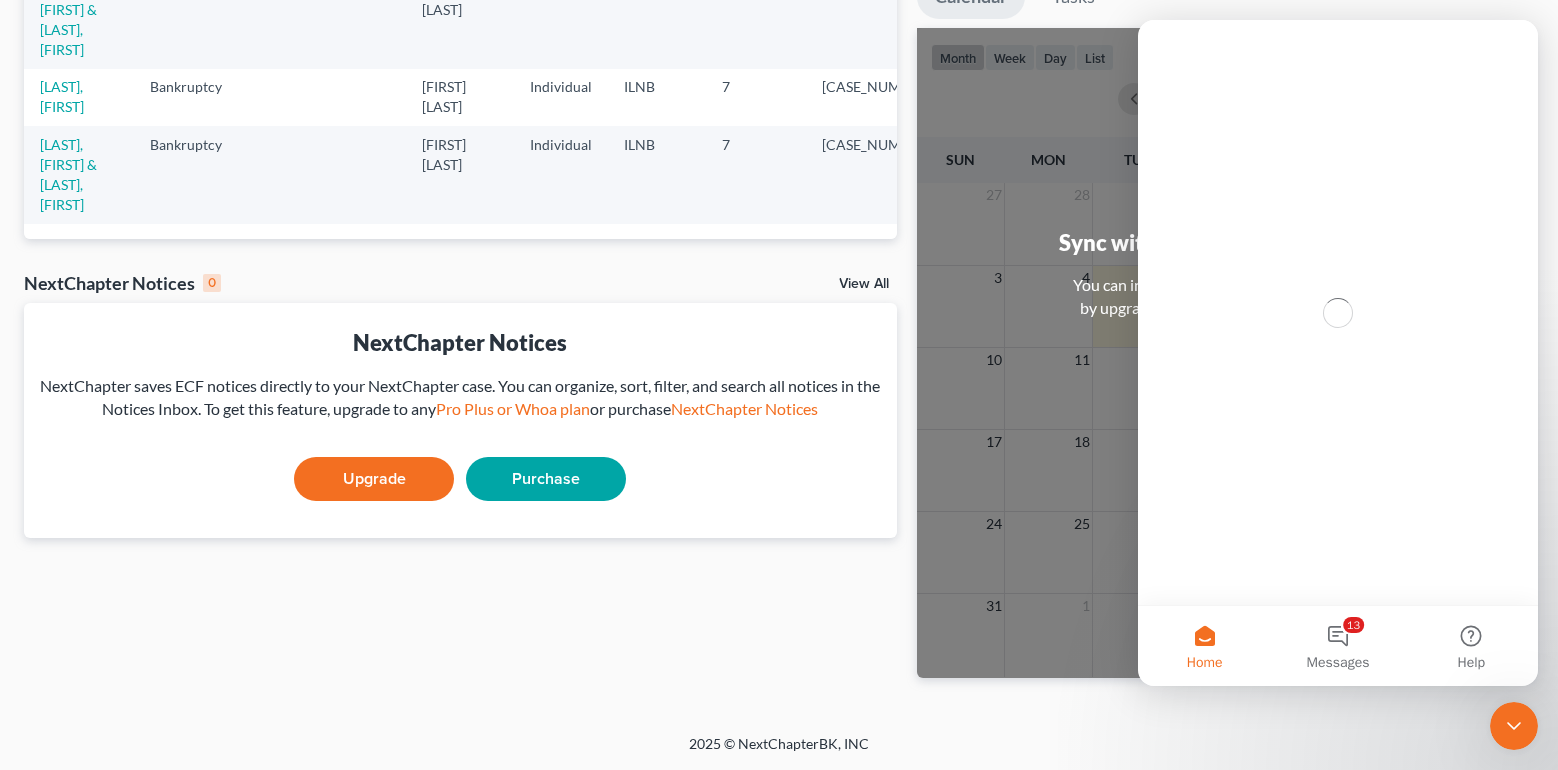 scroll, scrollTop: 0, scrollLeft: 0, axis: both 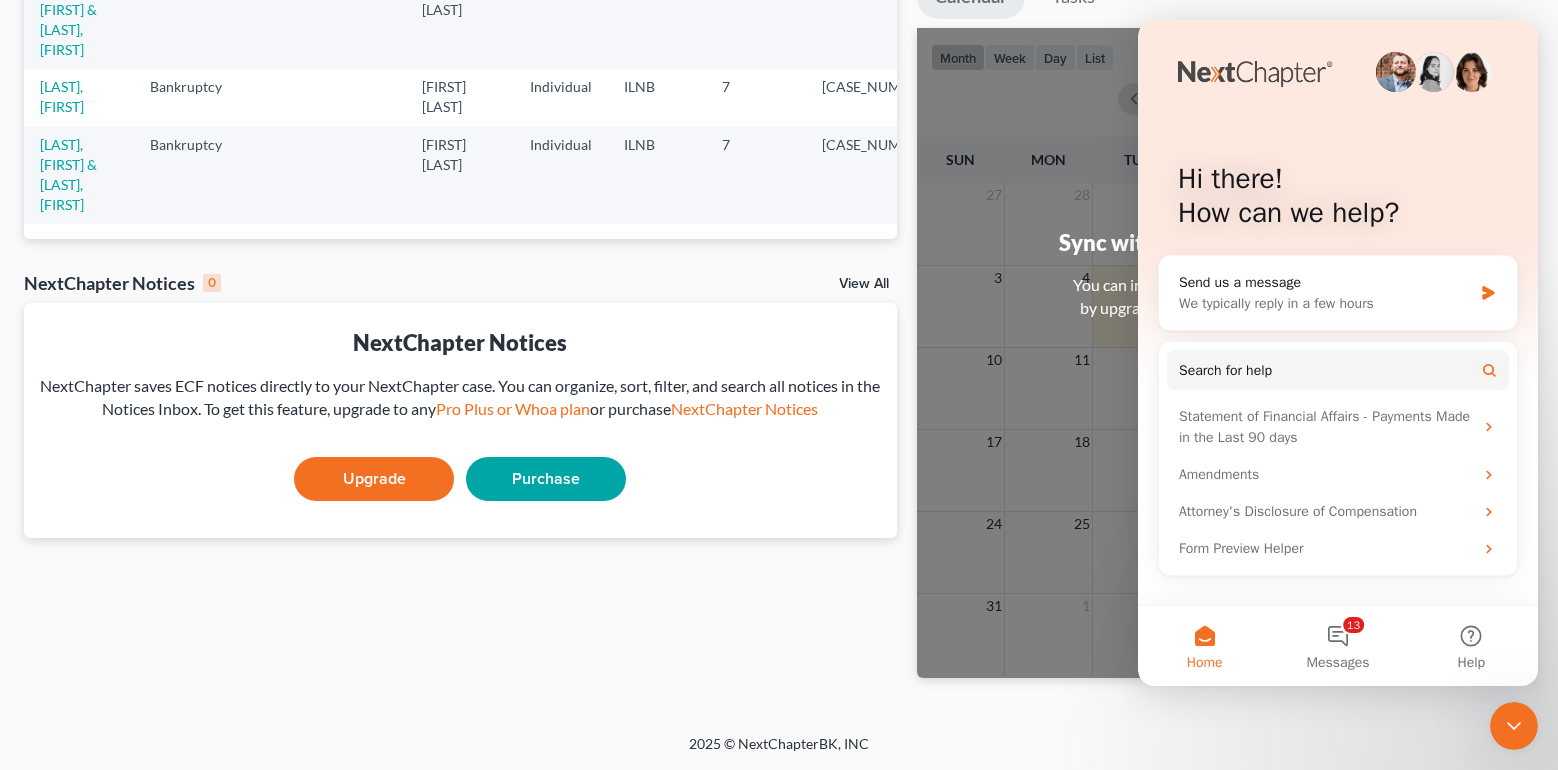 click on "Recent Cases 15         View All
Name
unfold_more
expand_more
expand_less
Area of Law
unfold_more
expand_more
expand_less
Claims & Services
Attorney
unfold_more
expand_more
expand_less
Type
unfold_more
expand_more
expand_less
District
unfold_more
expand_more
expand_less
Chapter
unfold_more
expand_more
expand_less
Case No
unfold_more
expand_more
expand_less
Prefix
unfold_more
expand_more
expand_less
Bennett-Hyler, Shannon Bankruptcy Karen  Porter Individual ILNB 7 Breecher, Christian Bankruptcy Karen  Porter Individual ILNB 7 Landwave Holdings, LLC Bankruptcy Karen  Porter Corp ILNB 11 Muhammad, Najm Bankruptcy Karen  Porter Individual ILNB 7 24-11281 Chicagoland Guns & Range, LLC Bankruptcy Karen  Porter Corp ILNB 11 23-81055 O'Keefe, Peter Bankruptcy Karen  Porter Individual ILNB 7 Henderson-Bryant, Ceola Bankruptcy Karen  Porter Individual ILNB 11 Palmore, Takeyia ILNB 7 7" at bounding box center (460, 215) 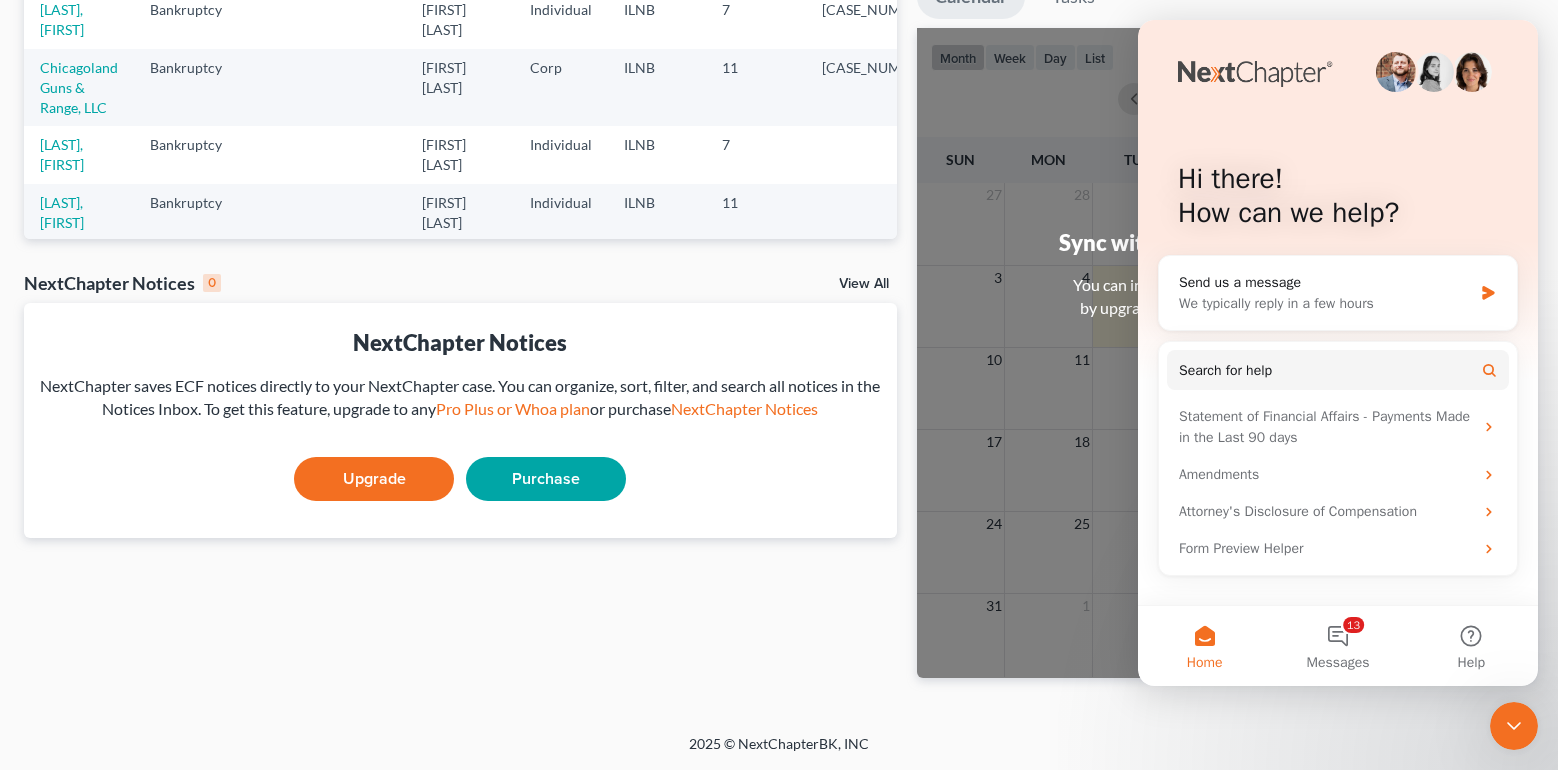 scroll, scrollTop: 592, scrollLeft: 0, axis: vertical 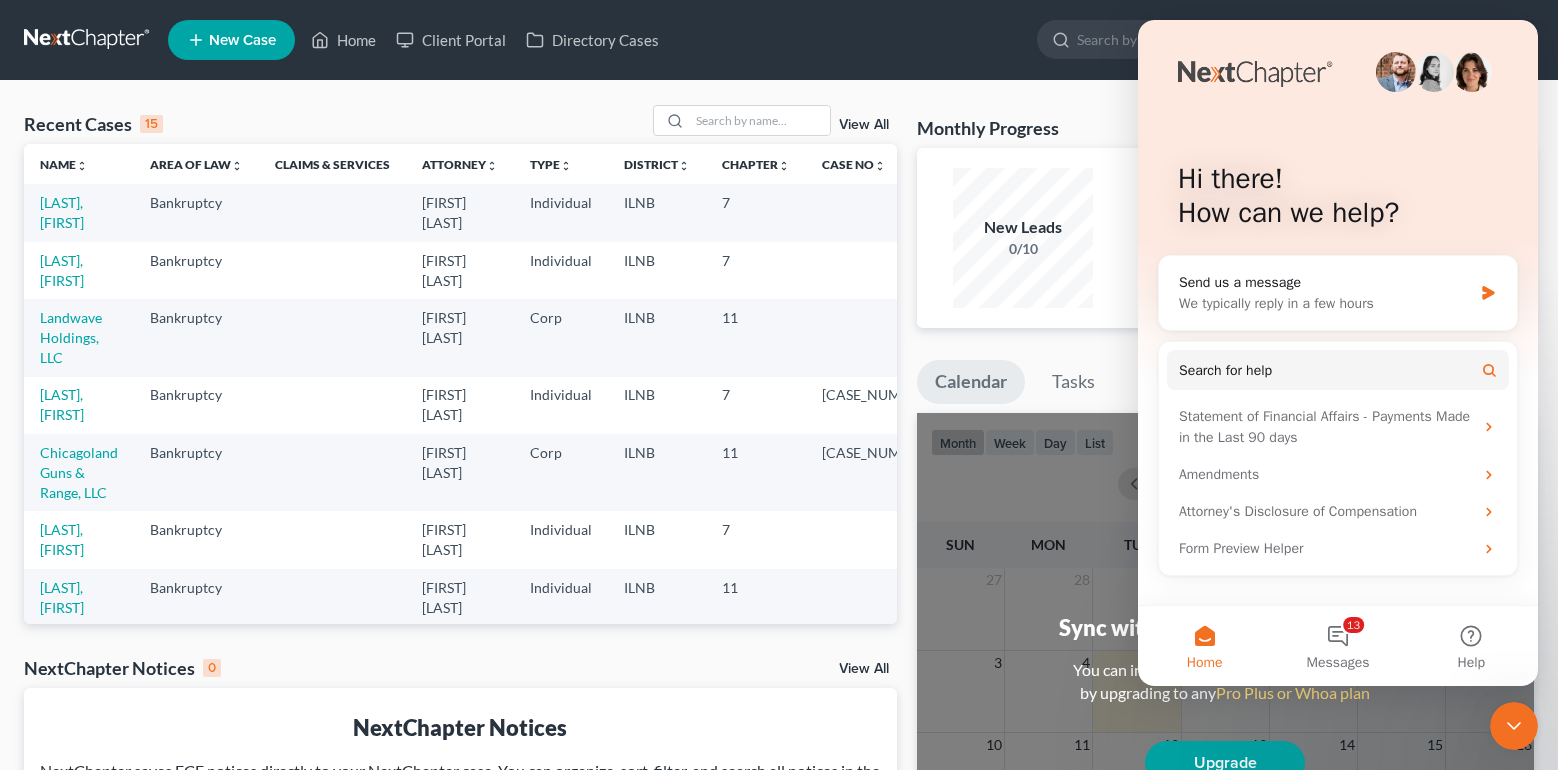 click on "Home New Case Client Portal Directory Cases Porter Law Network porterlawnetwork@gmail.com My Account Settings Plan + Billing Account Add-Ons Upgrade to Whoa Help Center Webinars Training Videos What's new Log out New Case Home Client Portal Directory Cases         - No Result - See all results Or Press Enter... Help Help Center Webinars Training Videos What's new Porter Law Network Porter Law Network porterlawnetwork@gmail.com My Account Settings Plan + Billing Account Add-Ons Upgrade to Whoa Log out" at bounding box center (779, 40) 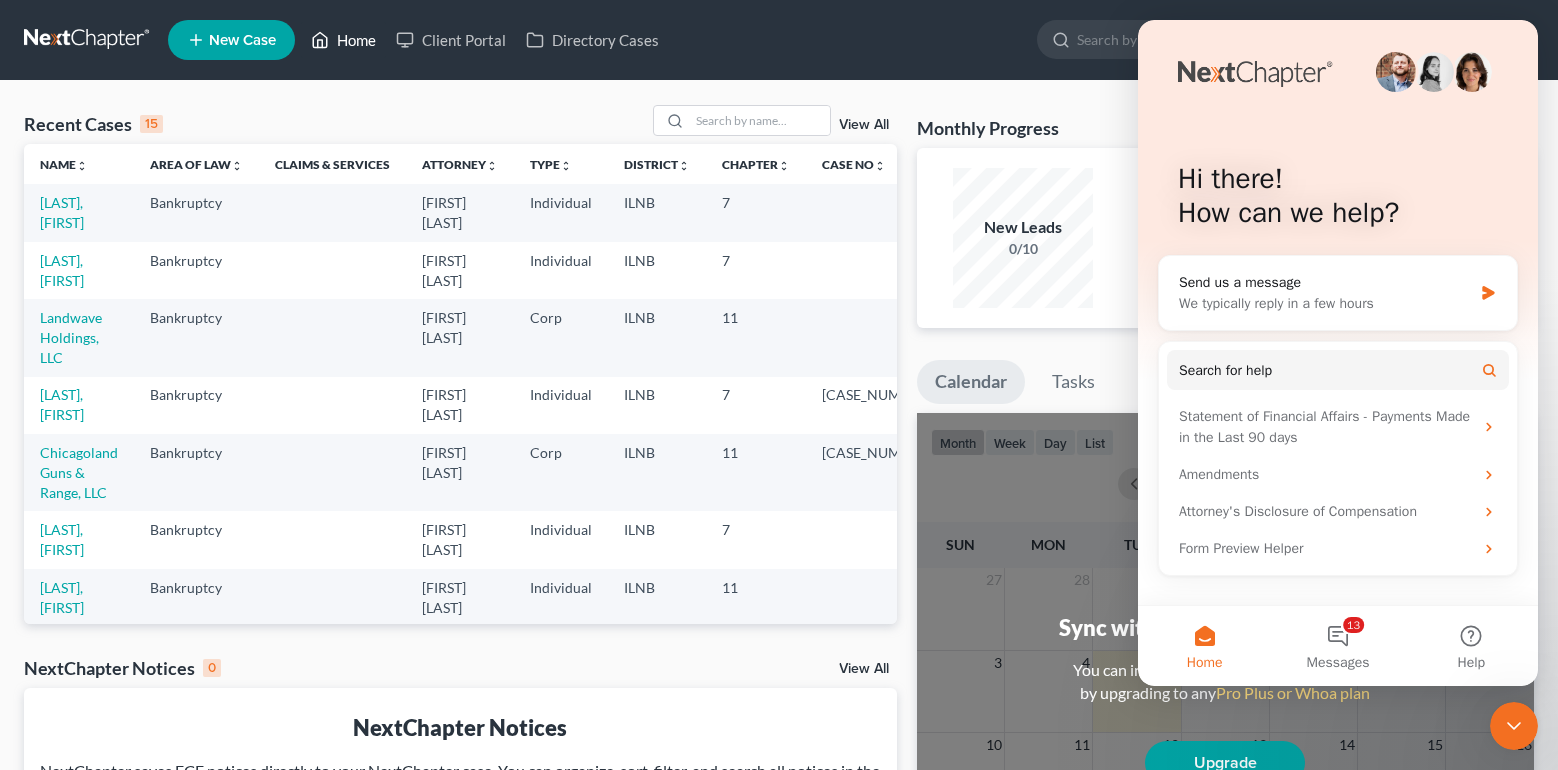 click on "Home" at bounding box center (343, 40) 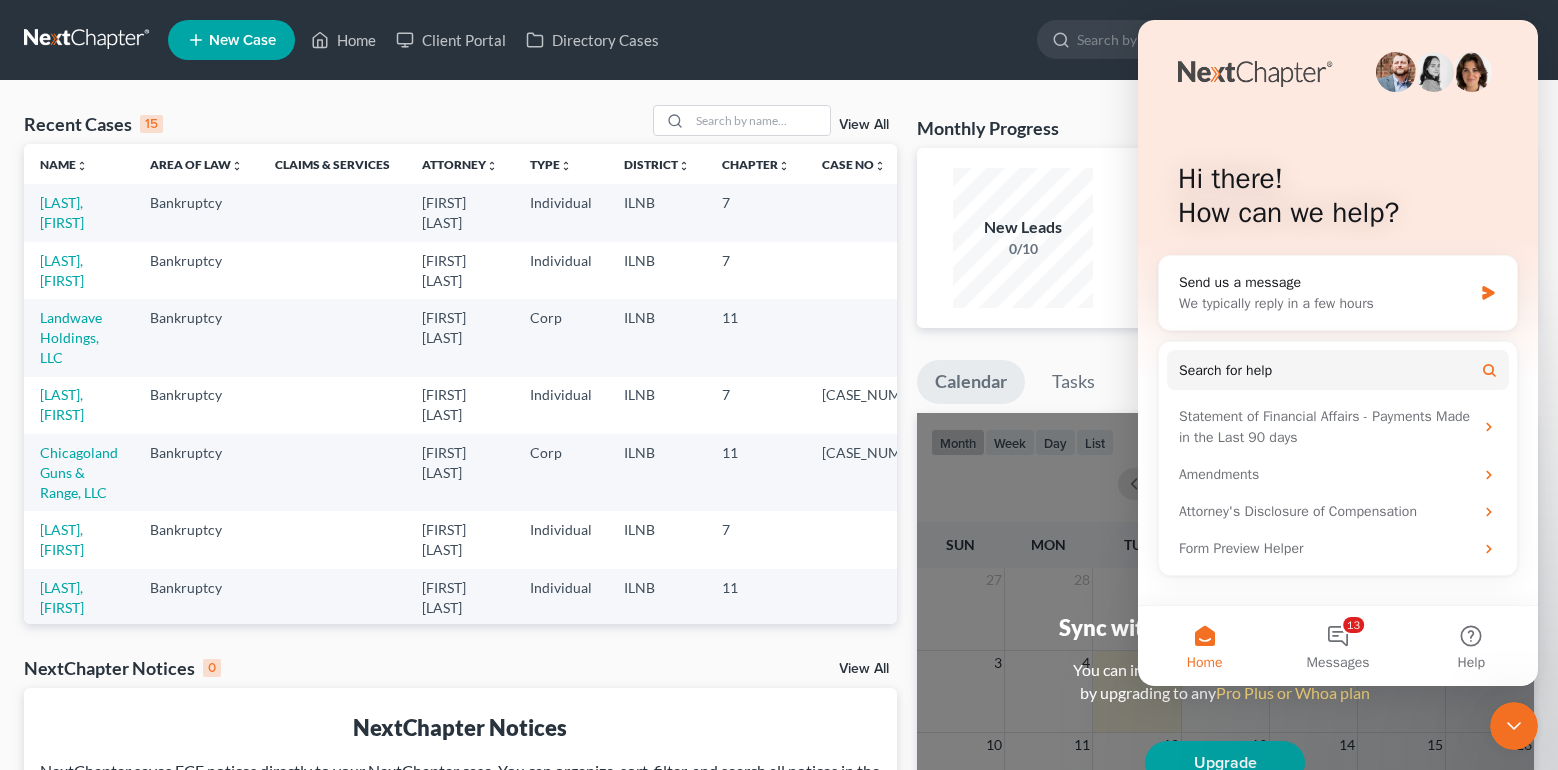 click on "Sync with your personal calendar You can integrate with Google, Outlook, iCal by upgrading to any  Pro Plus or Whoa plan Upgrade Not now" at bounding box center [1225, 738] 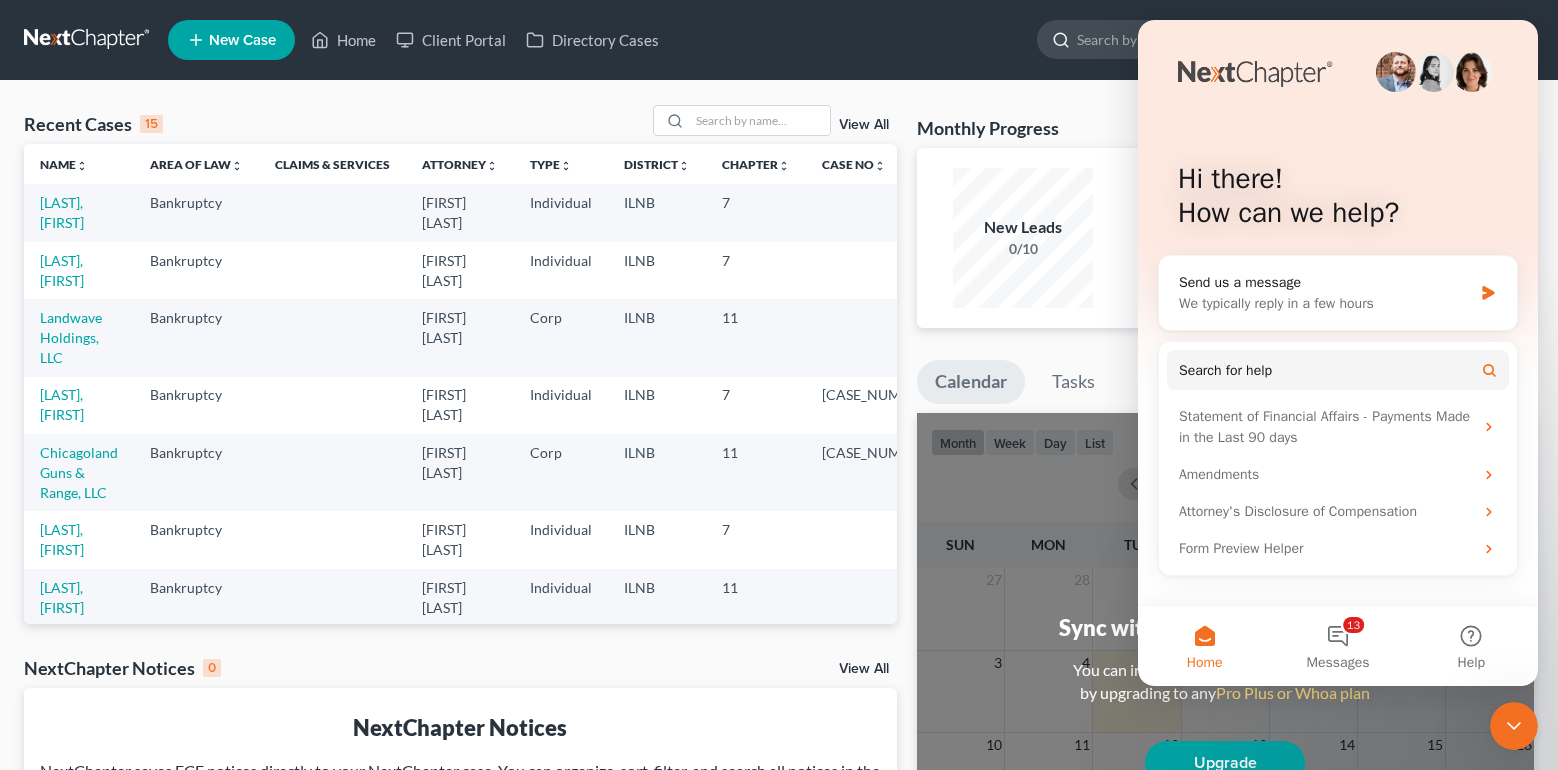 drag, startPoint x: 1057, startPoint y: 42, endPoint x: 1084, endPoint y: 53, distance: 29.15476 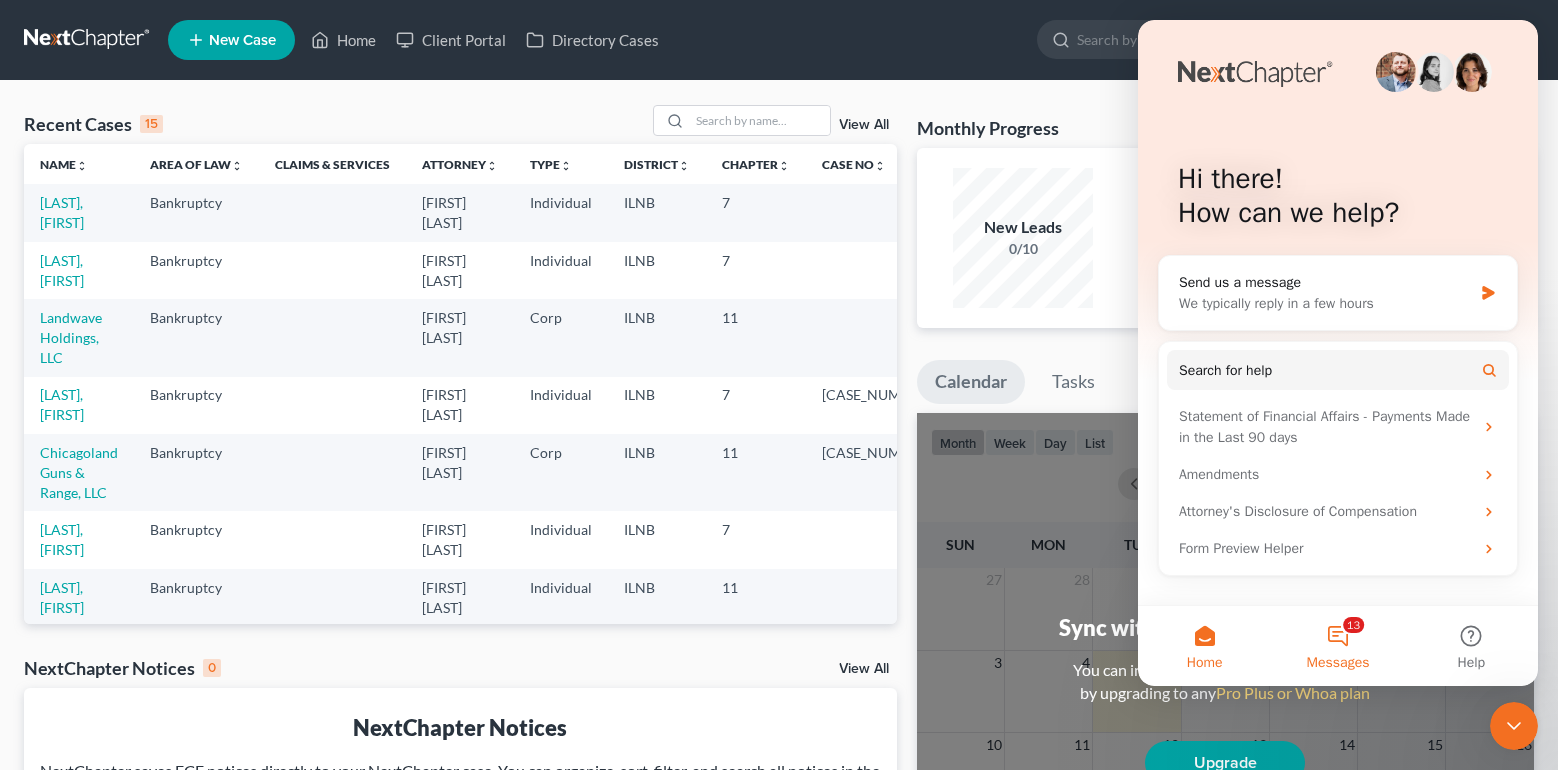 click on "13 Messages" at bounding box center [1337, 646] 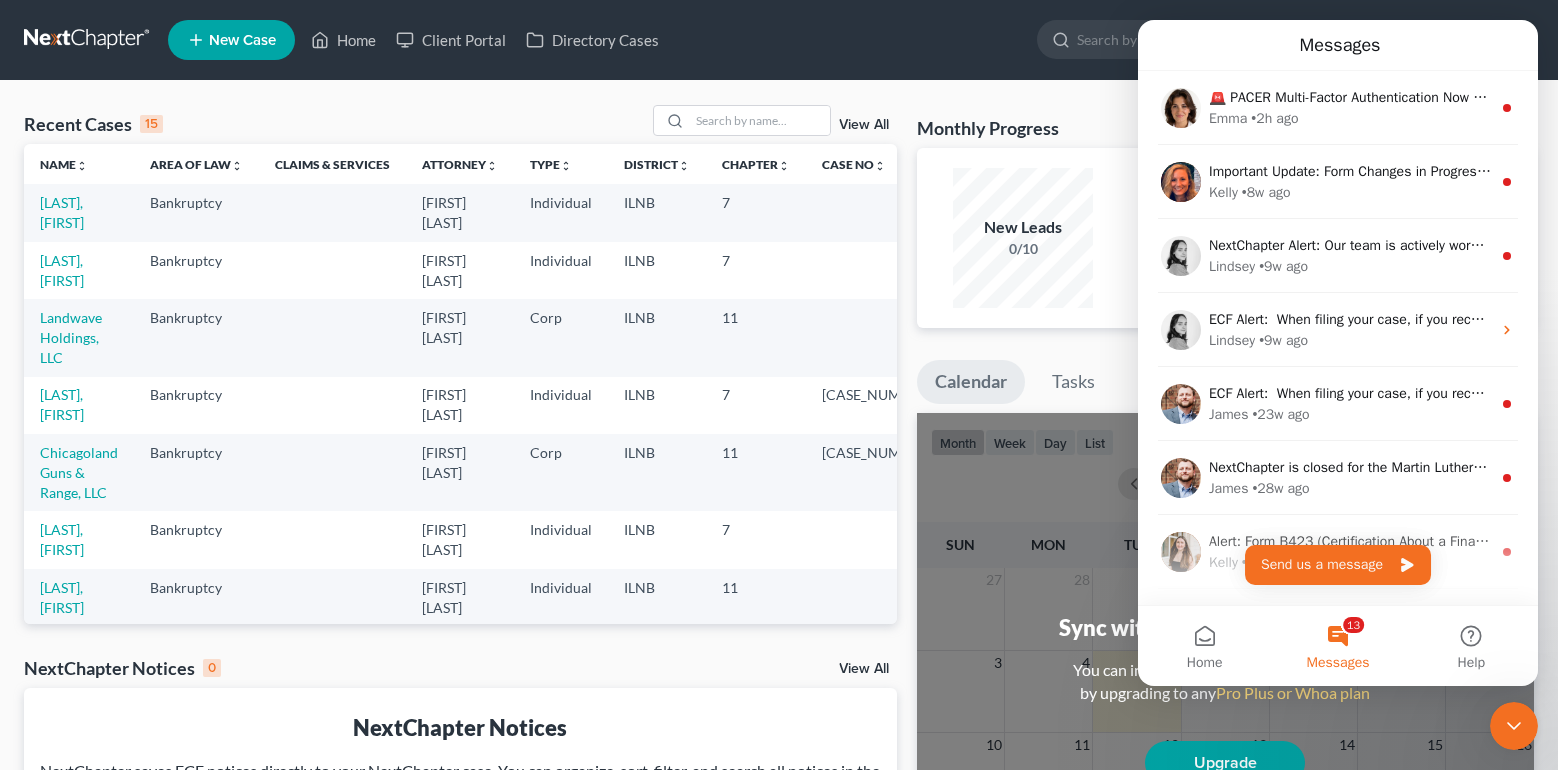 click on "Monthly Progress
Bankruptcy
Bankruptcy
Probate Law
Real Property Law
Trusts and Estate Planning Law
August 2025 July 2025 June 2025 May 2025 April 2025 March 2025 February 2025 January 2025 December 2024 November 2024 October 2024 September 2024
New Leads 0/10 New Clients 0/10 New Filings 0/1
Calendar
Tasks
month week day list     August 2025 Sun Mon Tue Wed Thu Fri Sat 27 28 29 30 31 1 2 3 4 5 6 7 8 9 10 11 12 13 14 15 16 17 18 19 20 21 22 23 24 25 26 27 28 29 30 31 1 2 3 4 5 6 Sync with your personal calendar You can integrate with Google, Outlook, iCal by upgrading to any  Pro Plus or Whoa plan Upgrade Not now
Hide Case Specific Tasks
Lawclerk: Petition to Pay Appraiser  06/04/2021 Lawclerk: Motion to Represent Ward 06/04/2021 Lawclerk: Motion for 2004 Examination 07/07/2021 Rodriguez, Paul" at bounding box center [1226, 600] 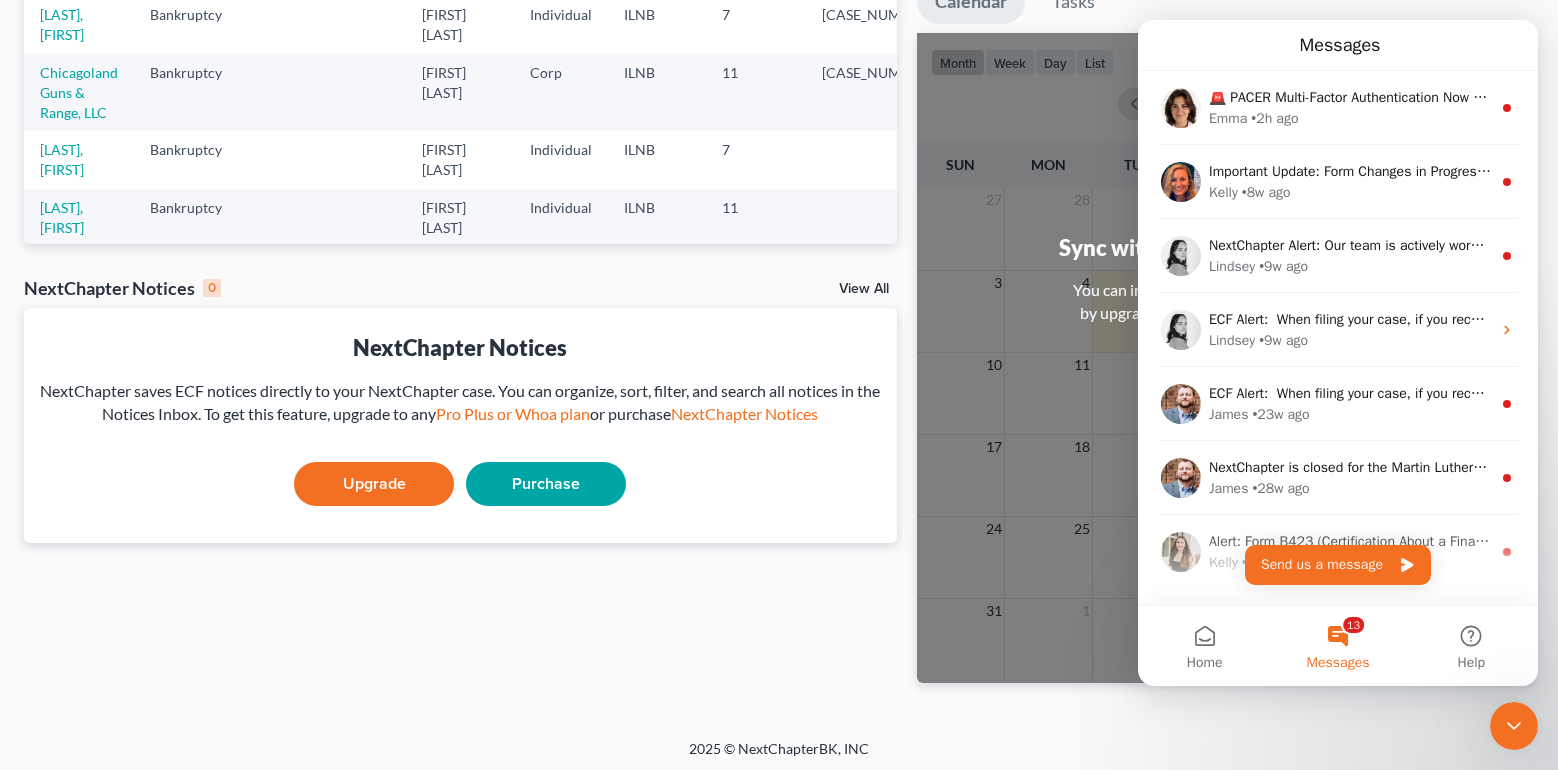scroll, scrollTop: 385, scrollLeft: 0, axis: vertical 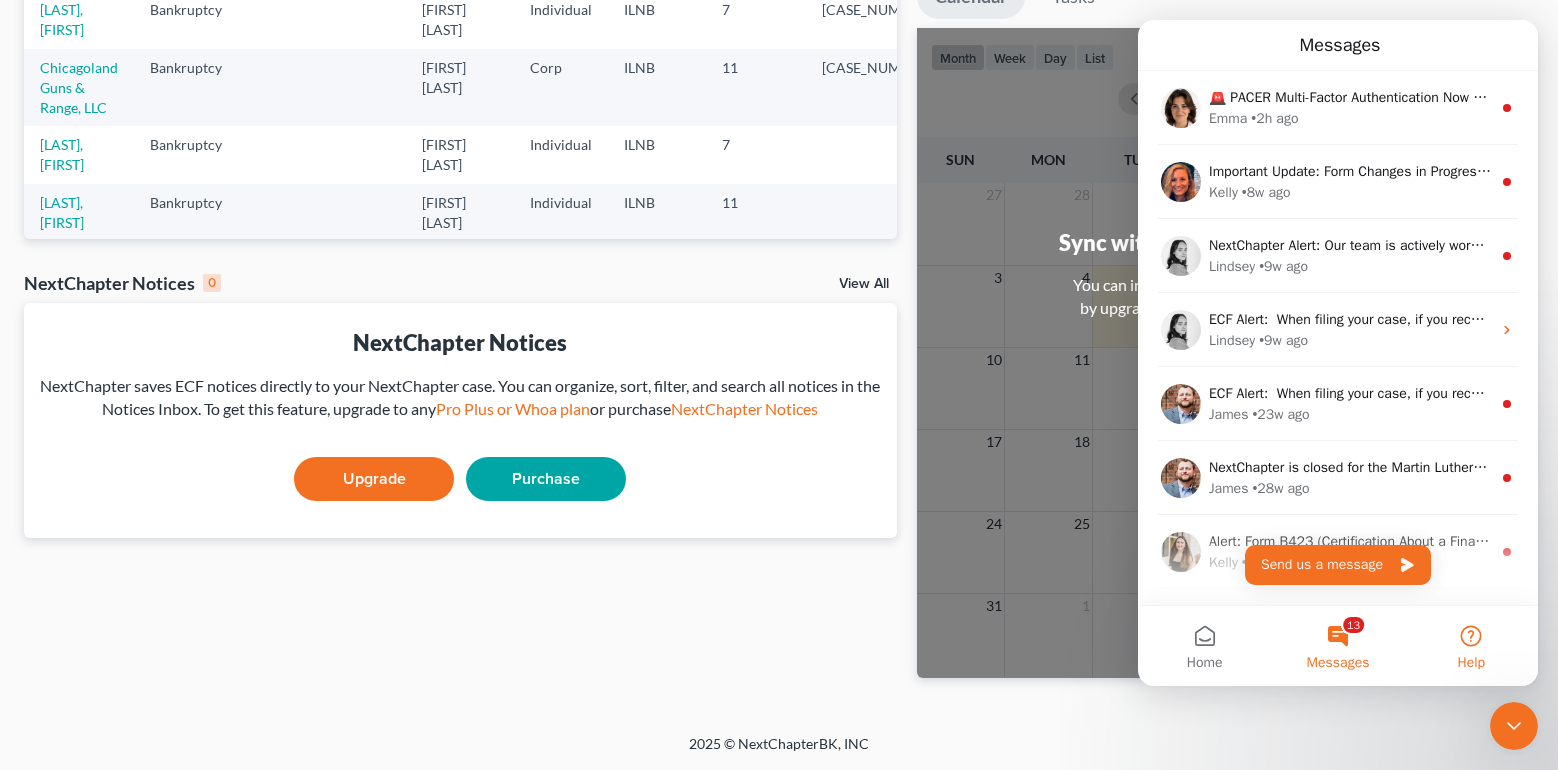 click on "Help" at bounding box center (1471, 663) 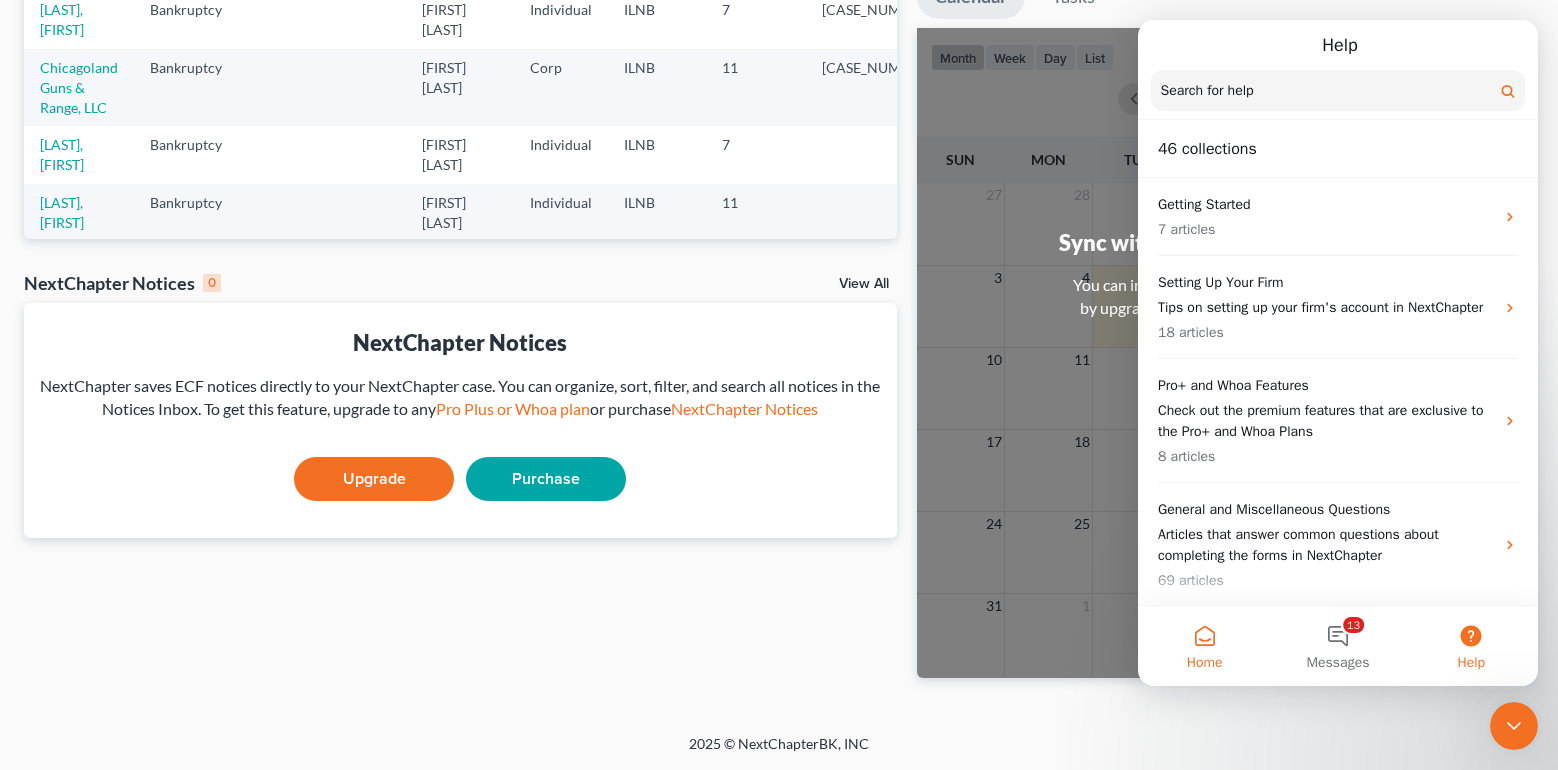 click on "Home" at bounding box center [1204, 646] 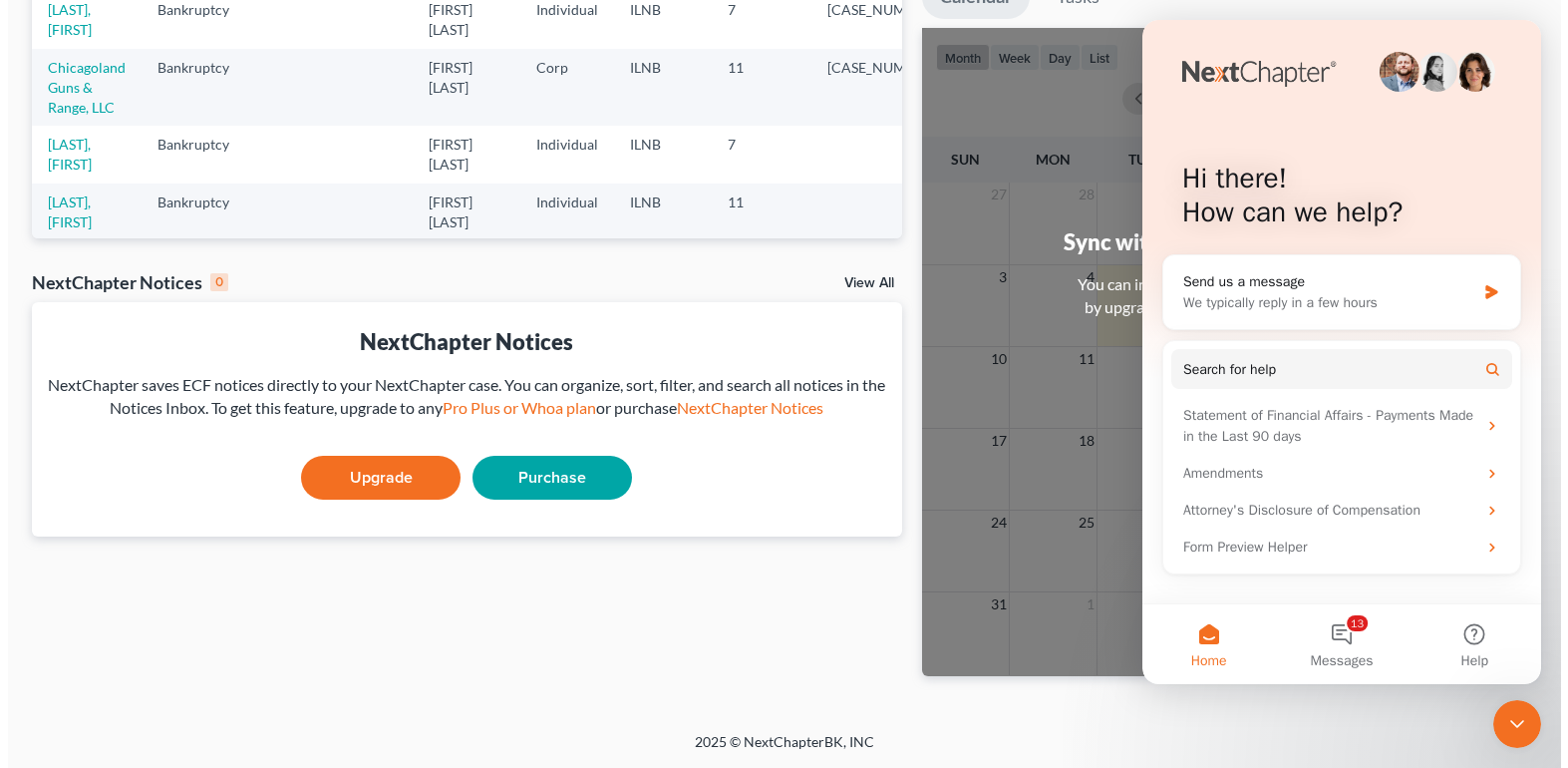 scroll, scrollTop: 0, scrollLeft: 0, axis: both 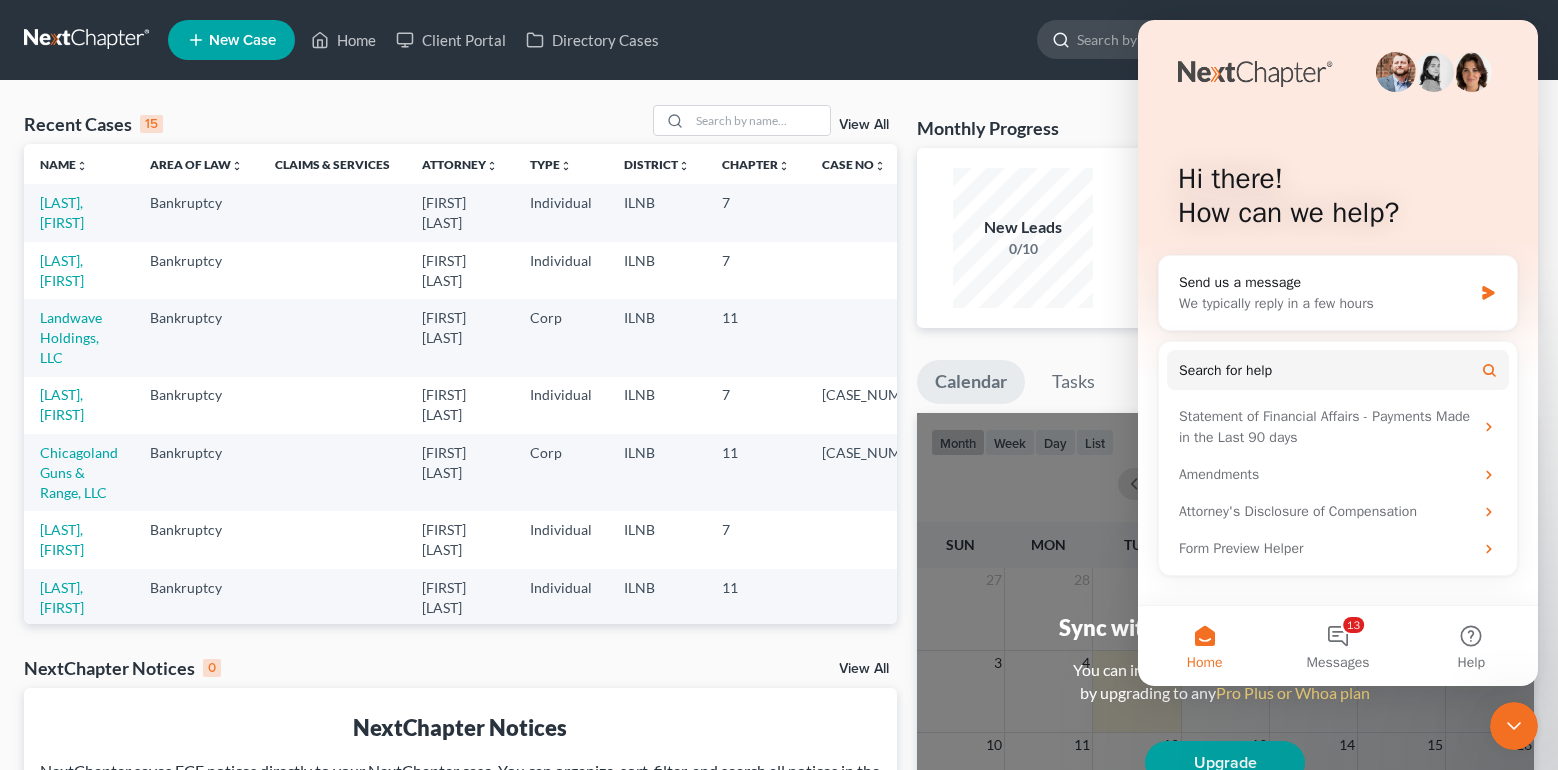 click 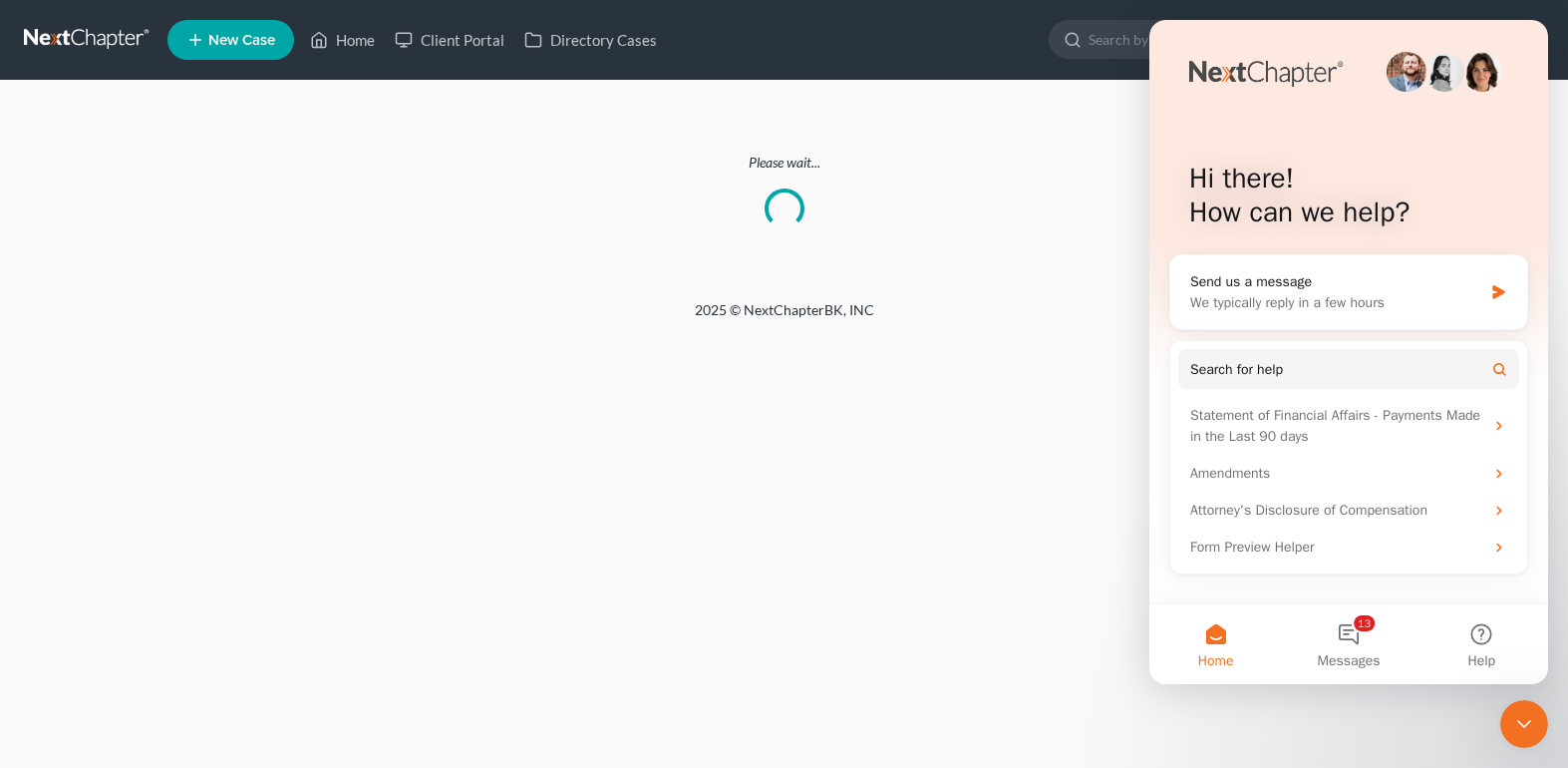 click on "Home New Case Client Portal Directory Cases Porter Law Network porterlawnetwork@gmail.com My Account Settings Plan + Billing Account Add-Ons Upgrade to Whoa Help Center Webinars Training Videos What's new Log out New Case Home Client Portal Directory Cases         - No Result - See all results Or Press Enter...         Help Help Center Webinars Training Videos What's new Porter Law Network Porter Law Network porterlawnetwork@gmail.com My Account Settings Plan + Billing Account Add-Ons Upgrade to Whoa Log out" at bounding box center [784, 40] 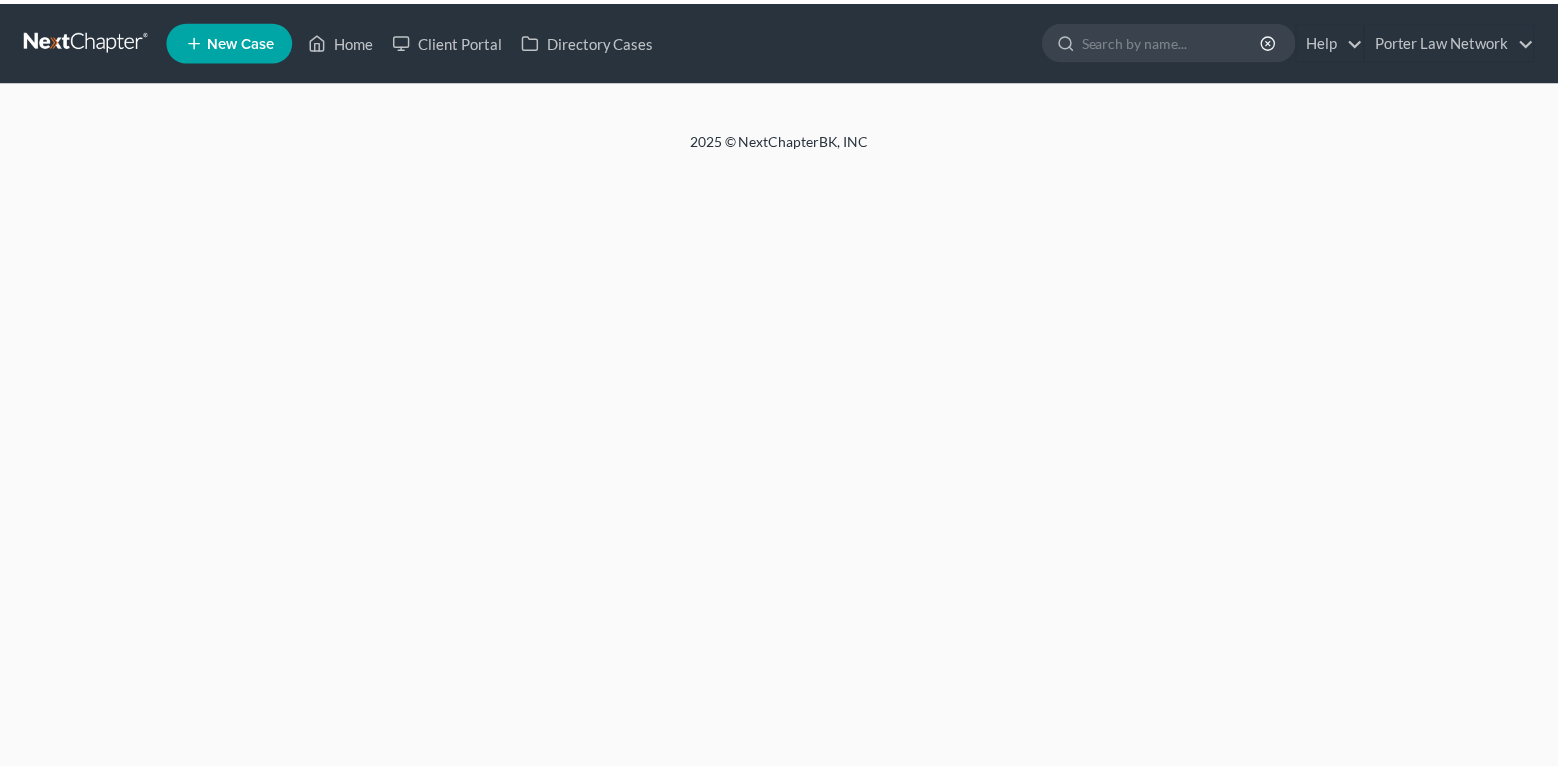 scroll, scrollTop: 0, scrollLeft: 0, axis: both 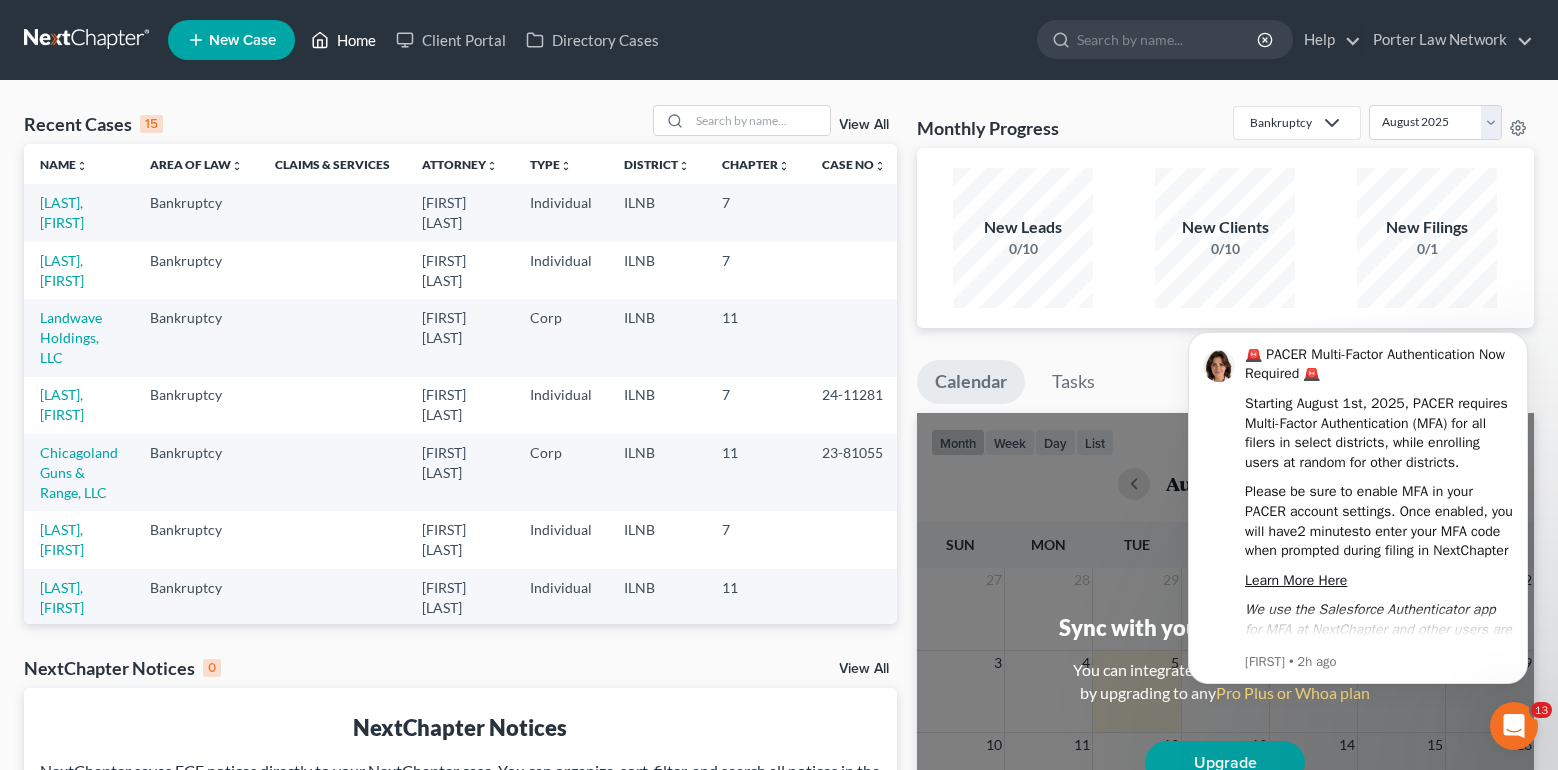 click on "Home" at bounding box center [343, 40] 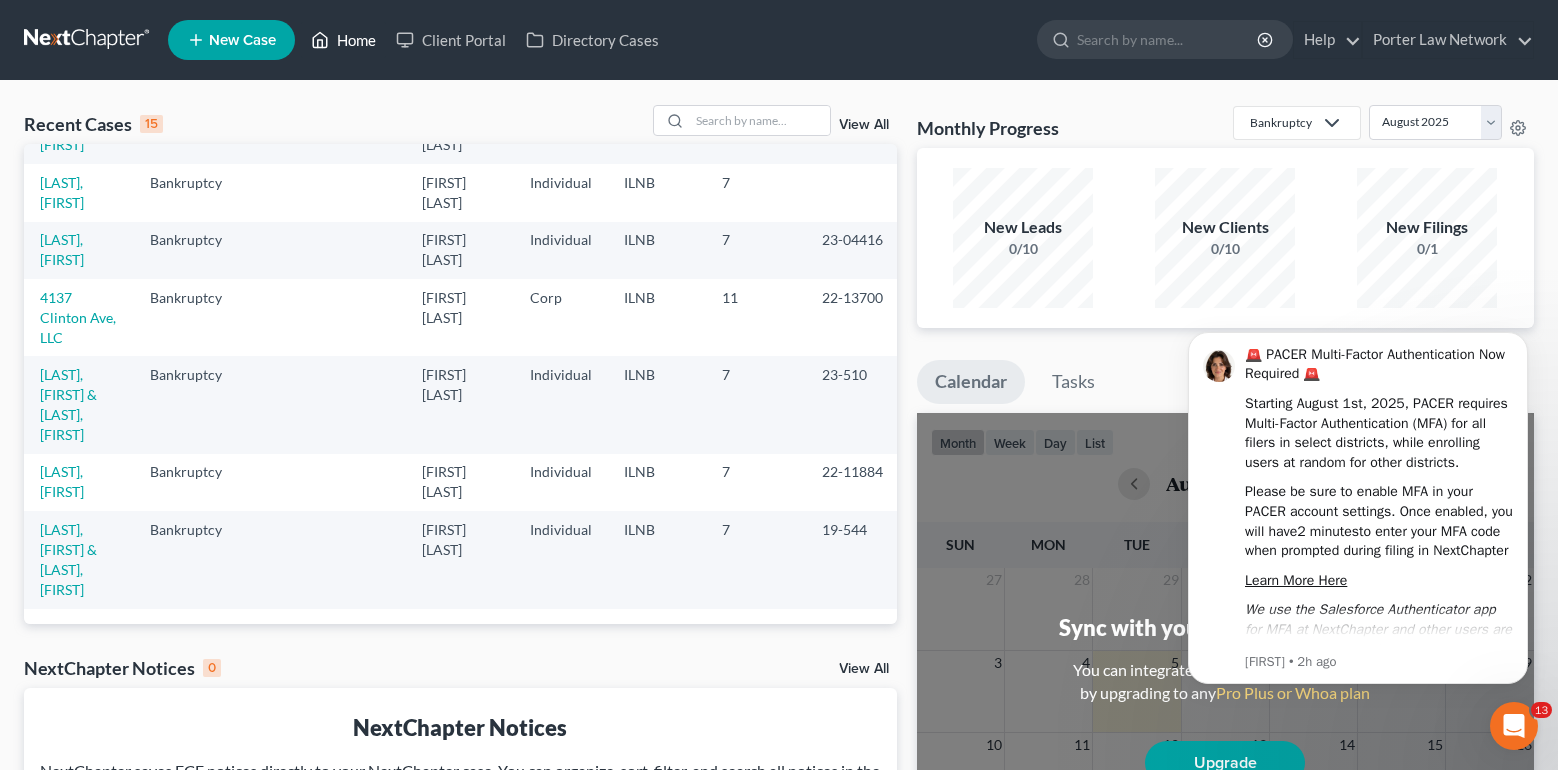 scroll, scrollTop: 0, scrollLeft: 0, axis: both 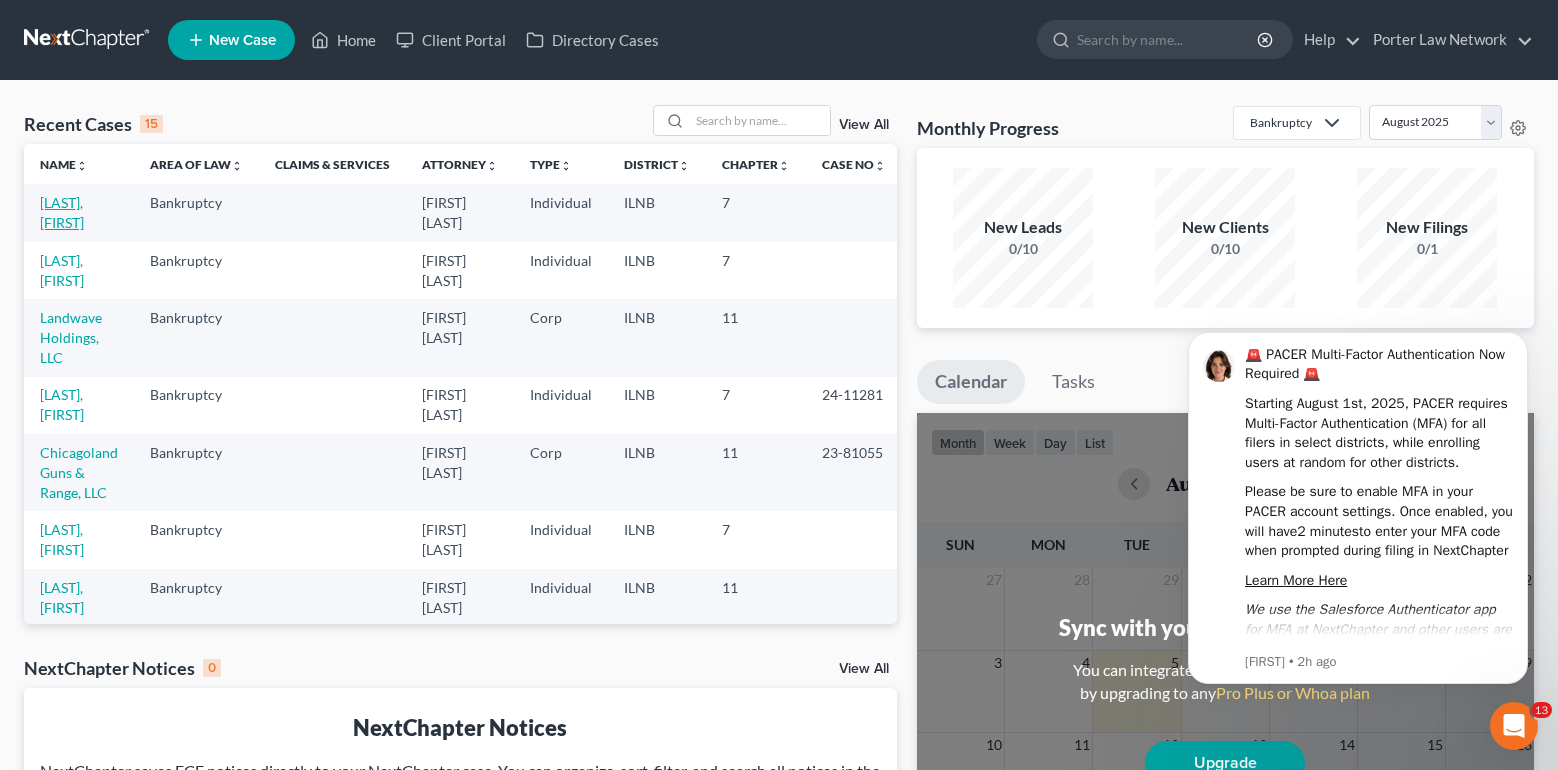 click on "[LAST], [FIRST]" at bounding box center [62, 212] 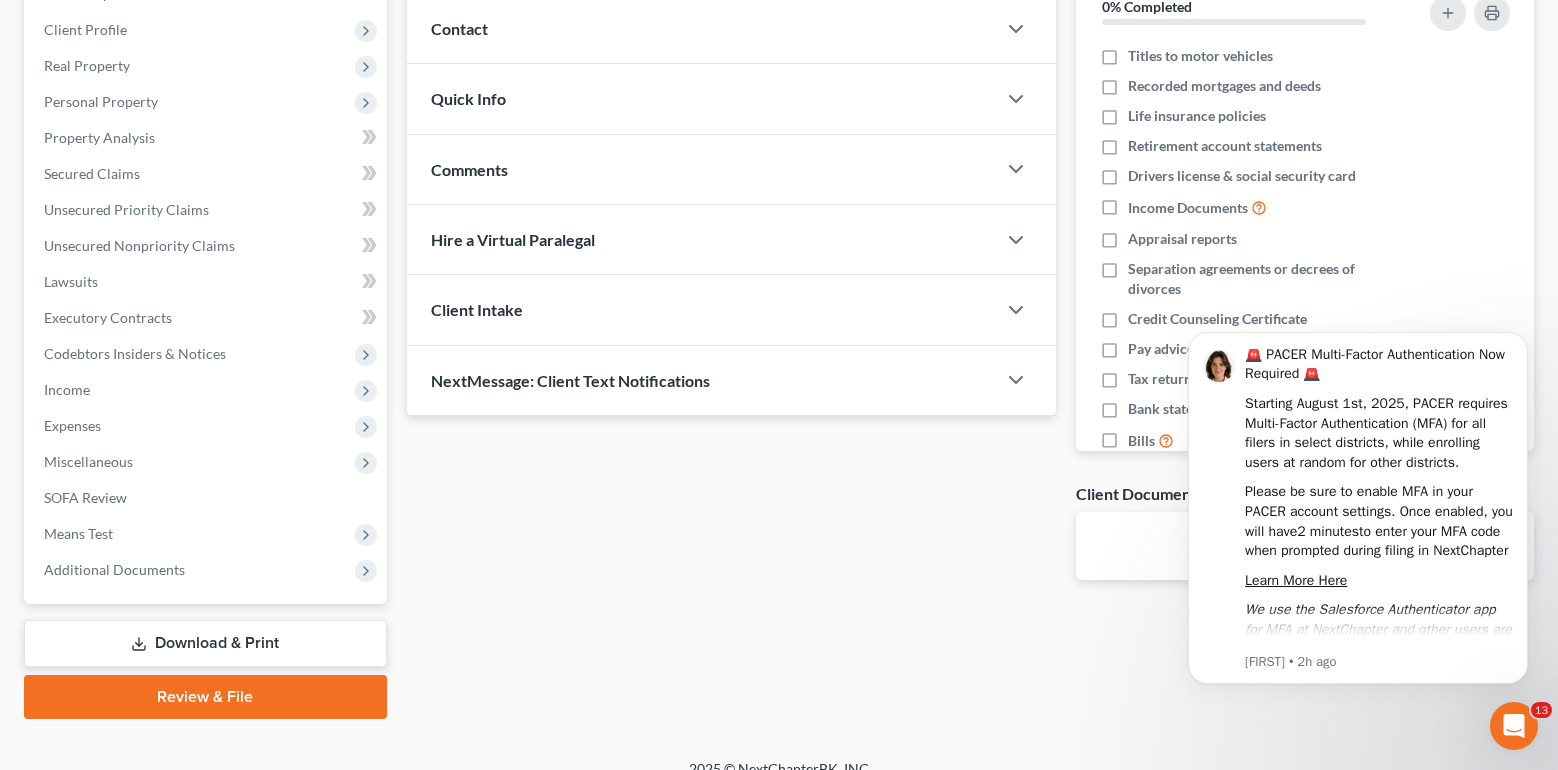 scroll, scrollTop: 293, scrollLeft: 0, axis: vertical 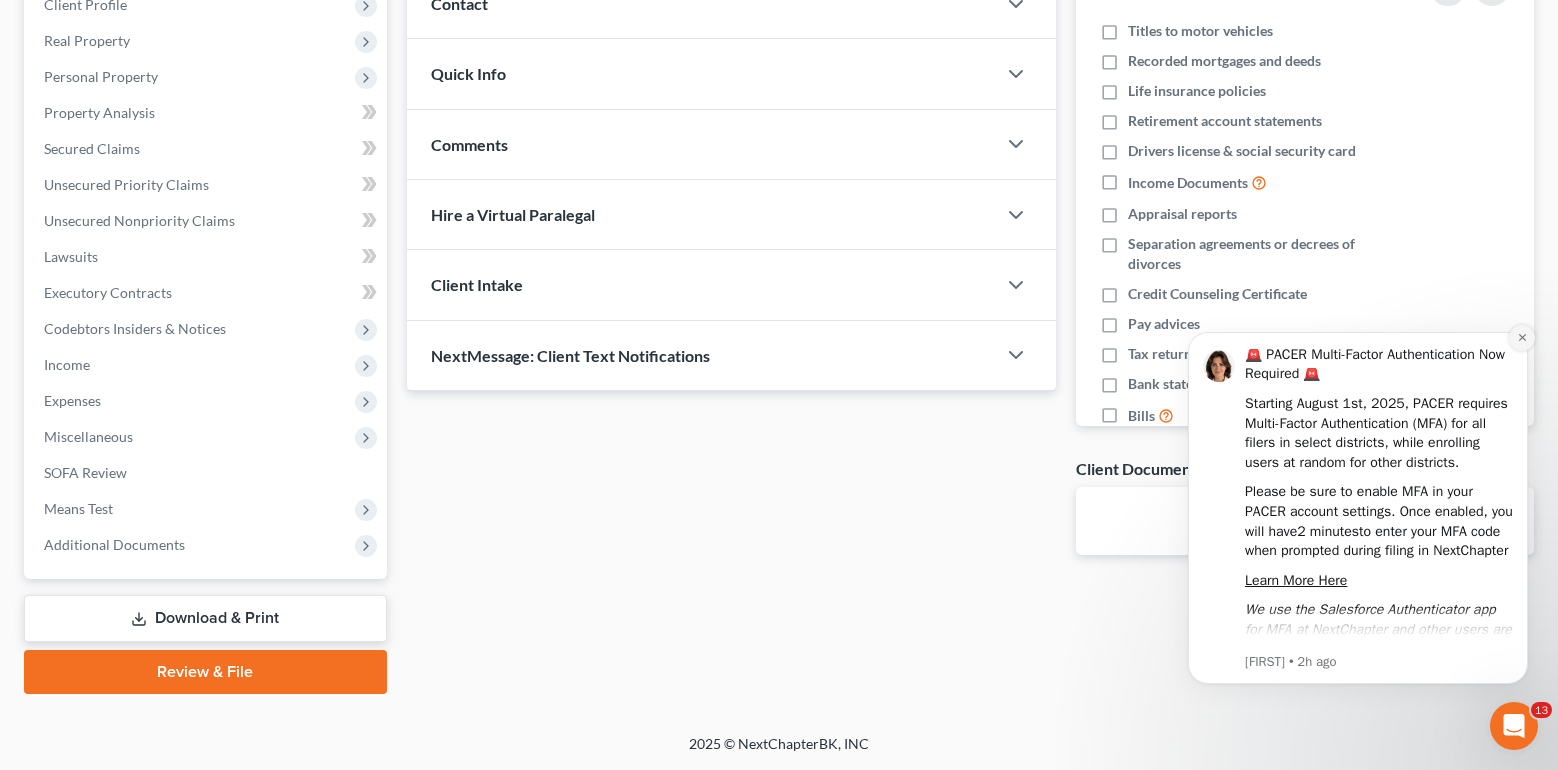 click 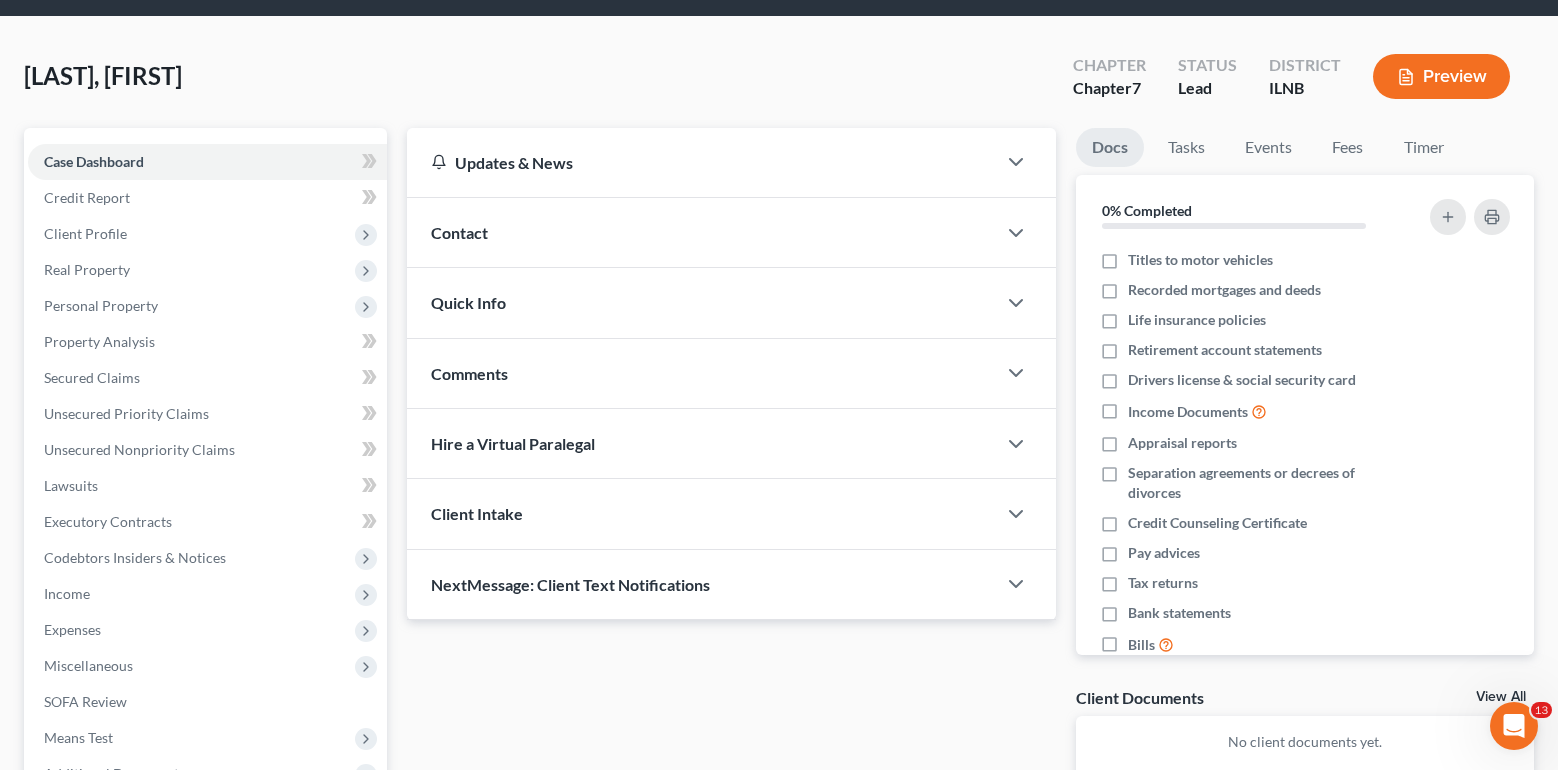 scroll, scrollTop: 0, scrollLeft: 0, axis: both 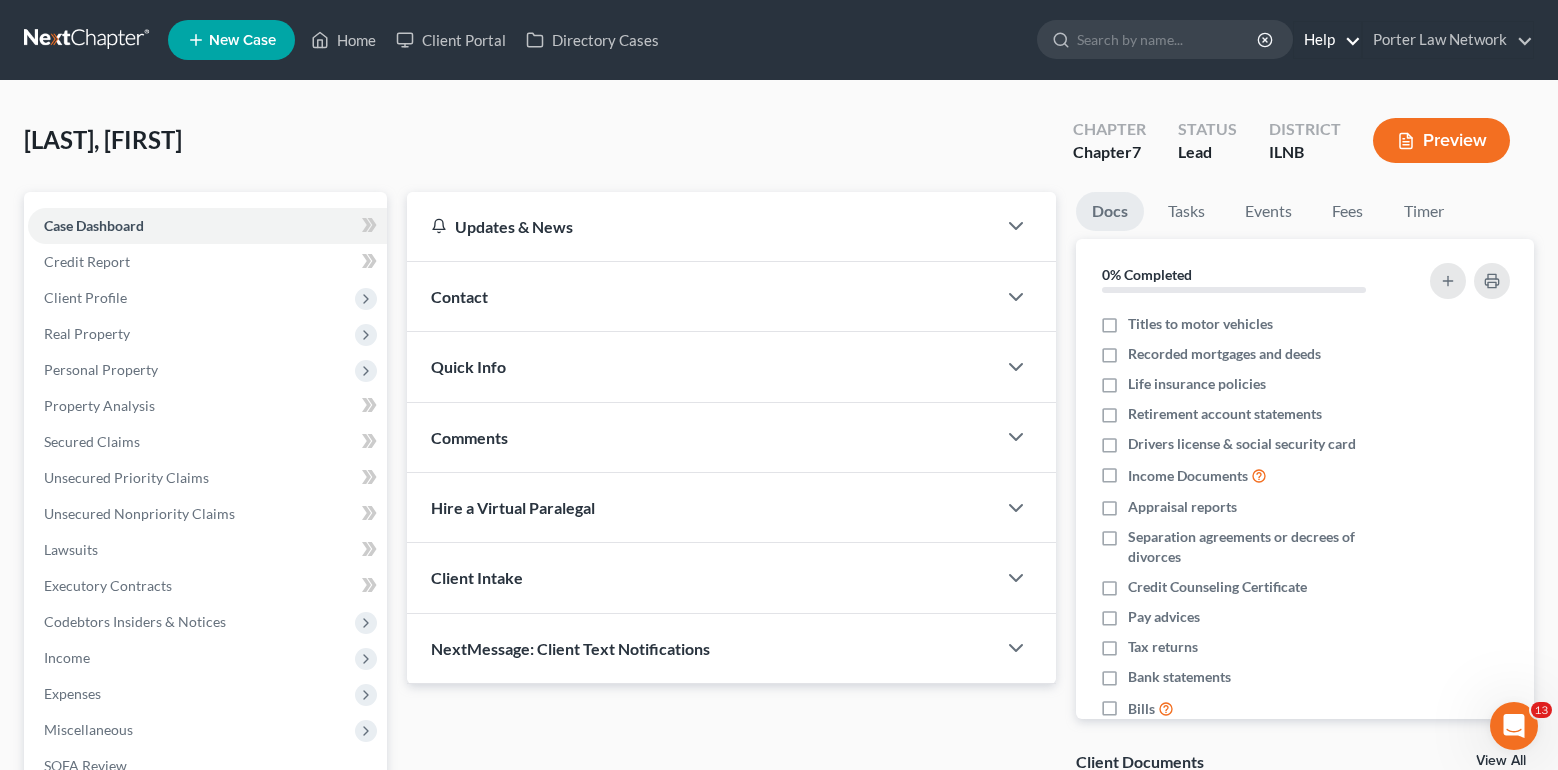 click on "Help" at bounding box center (1327, 40) 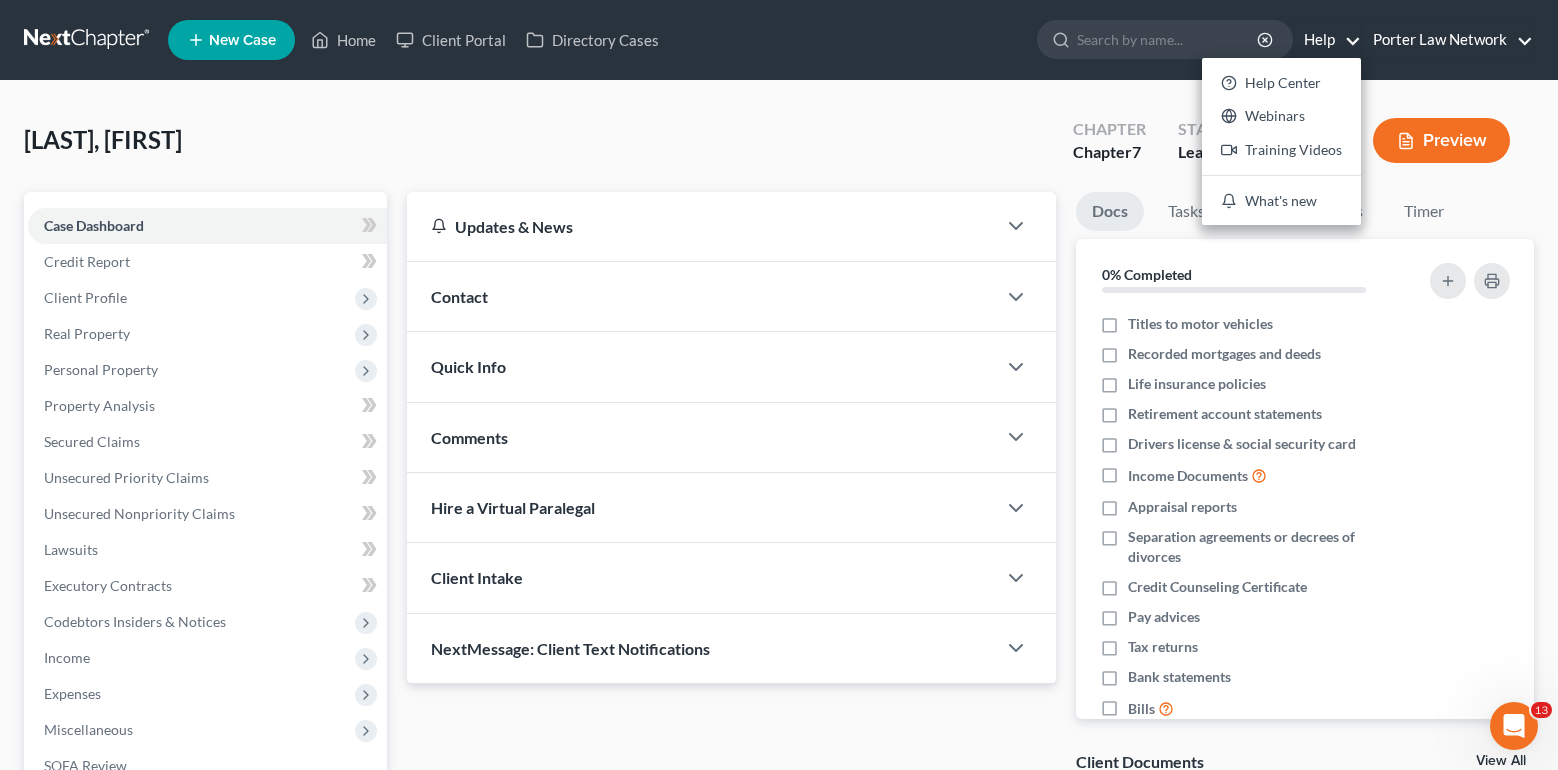 click on "Porter Law Network" at bounding box center [1448, 40] 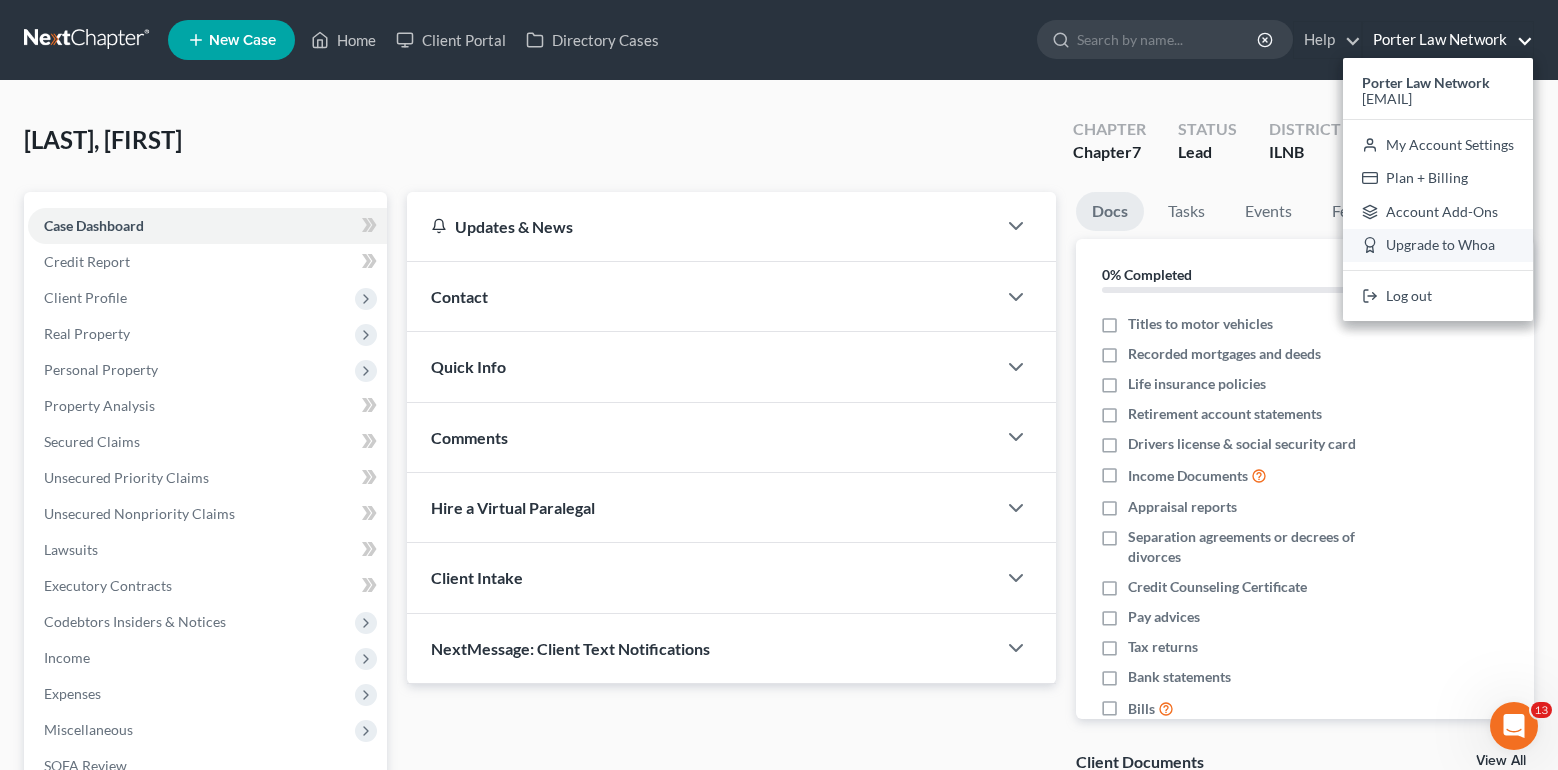 click on "Upgrade to Whoa" at bounding box center (1438, 246) 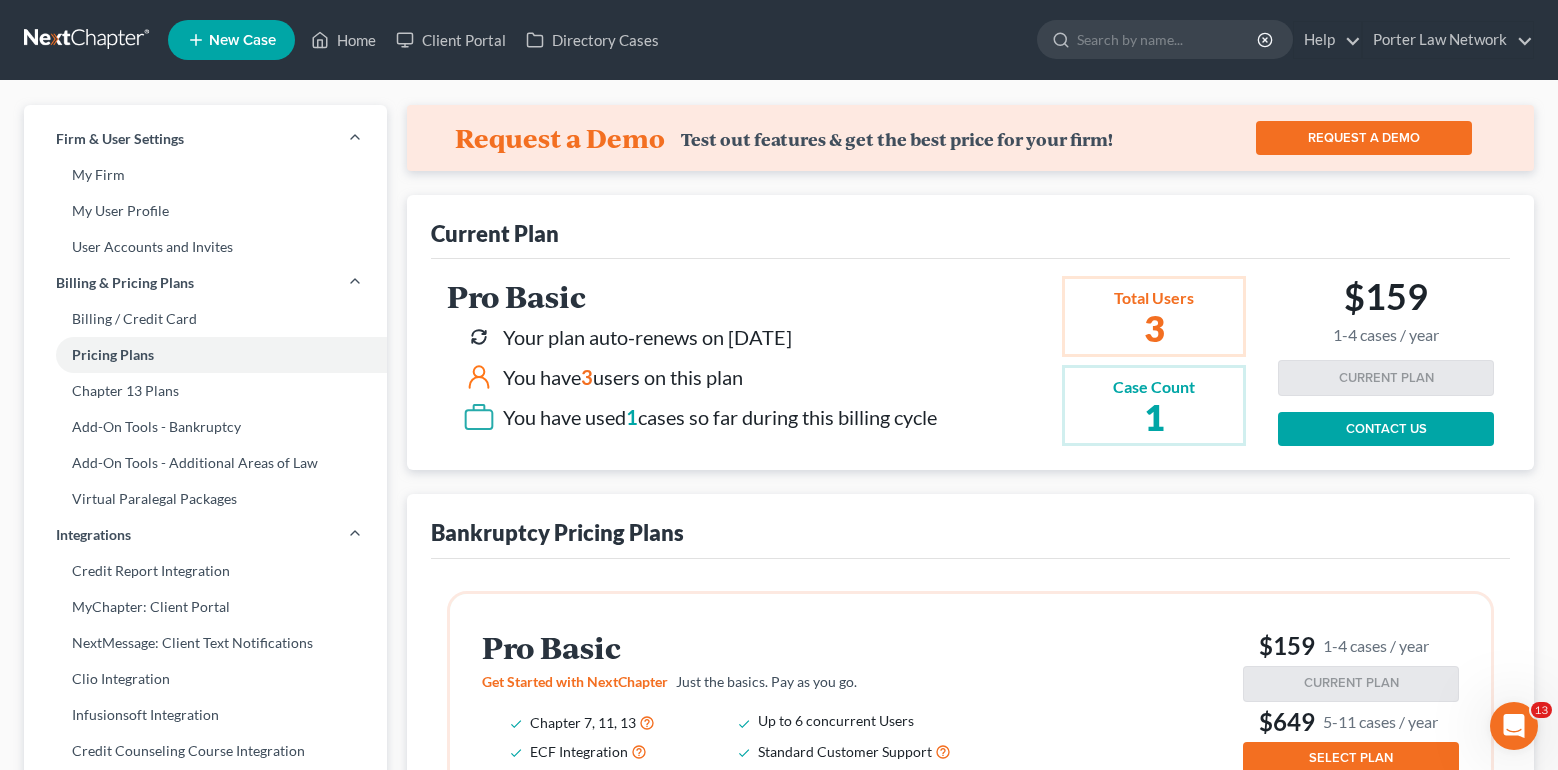 scroll, scrollTop: 333, scrollLeft: 0, axis: vertical 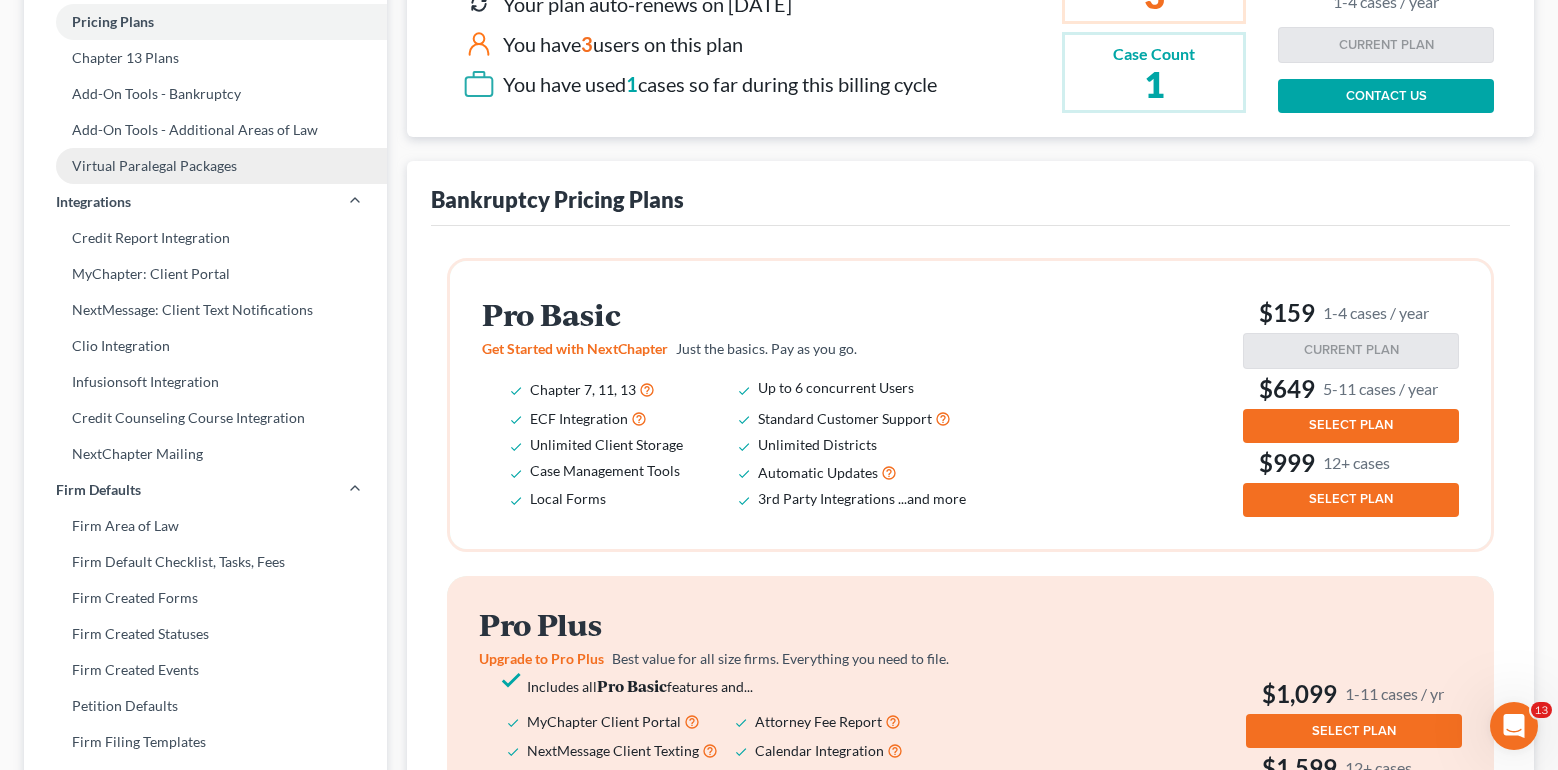 click on "Virtual Paralegal Packages" at bounding box center [205, 166] 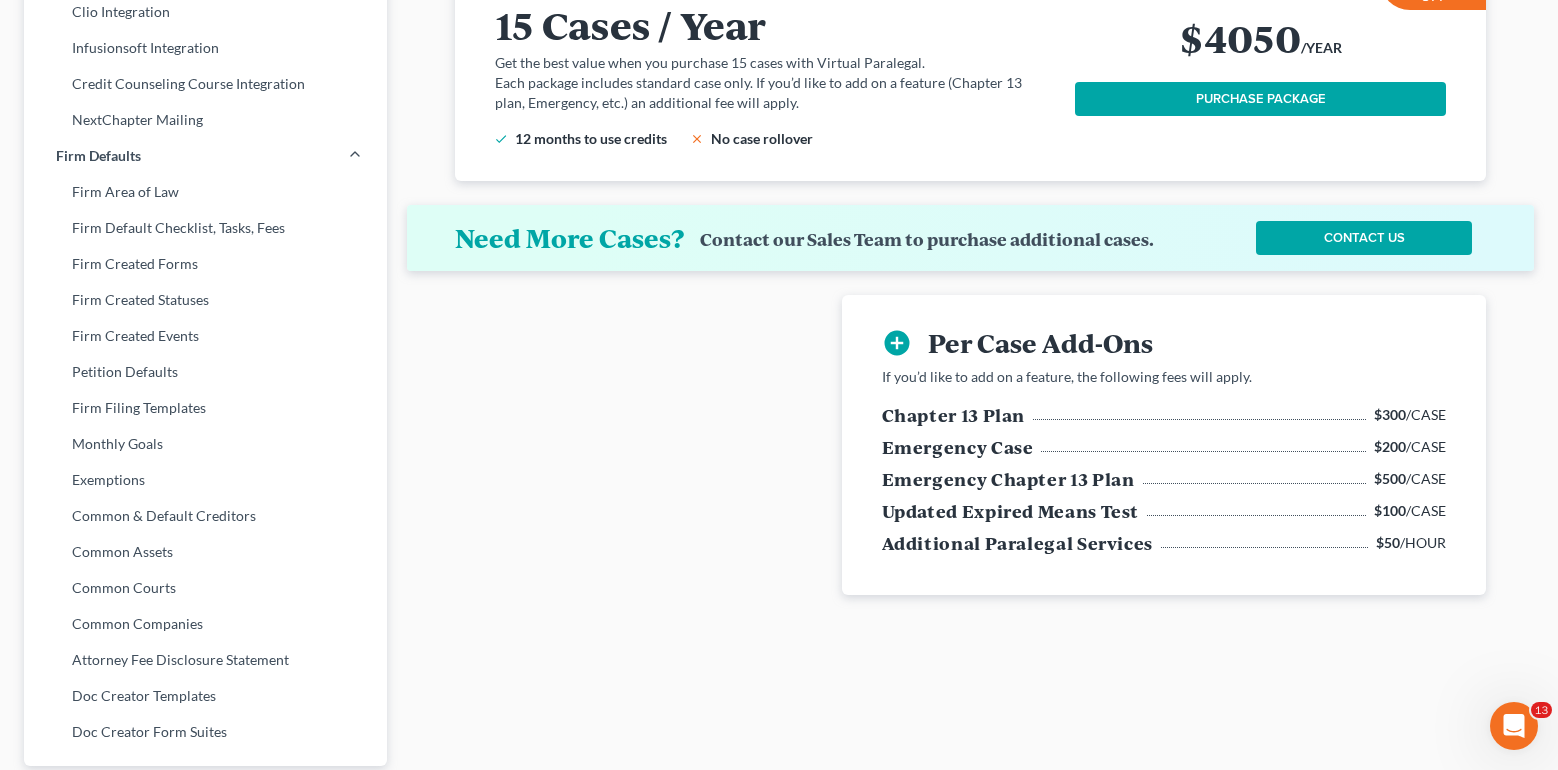 scroll, scrollTop: 0, scrollLeft: 0, axis: both 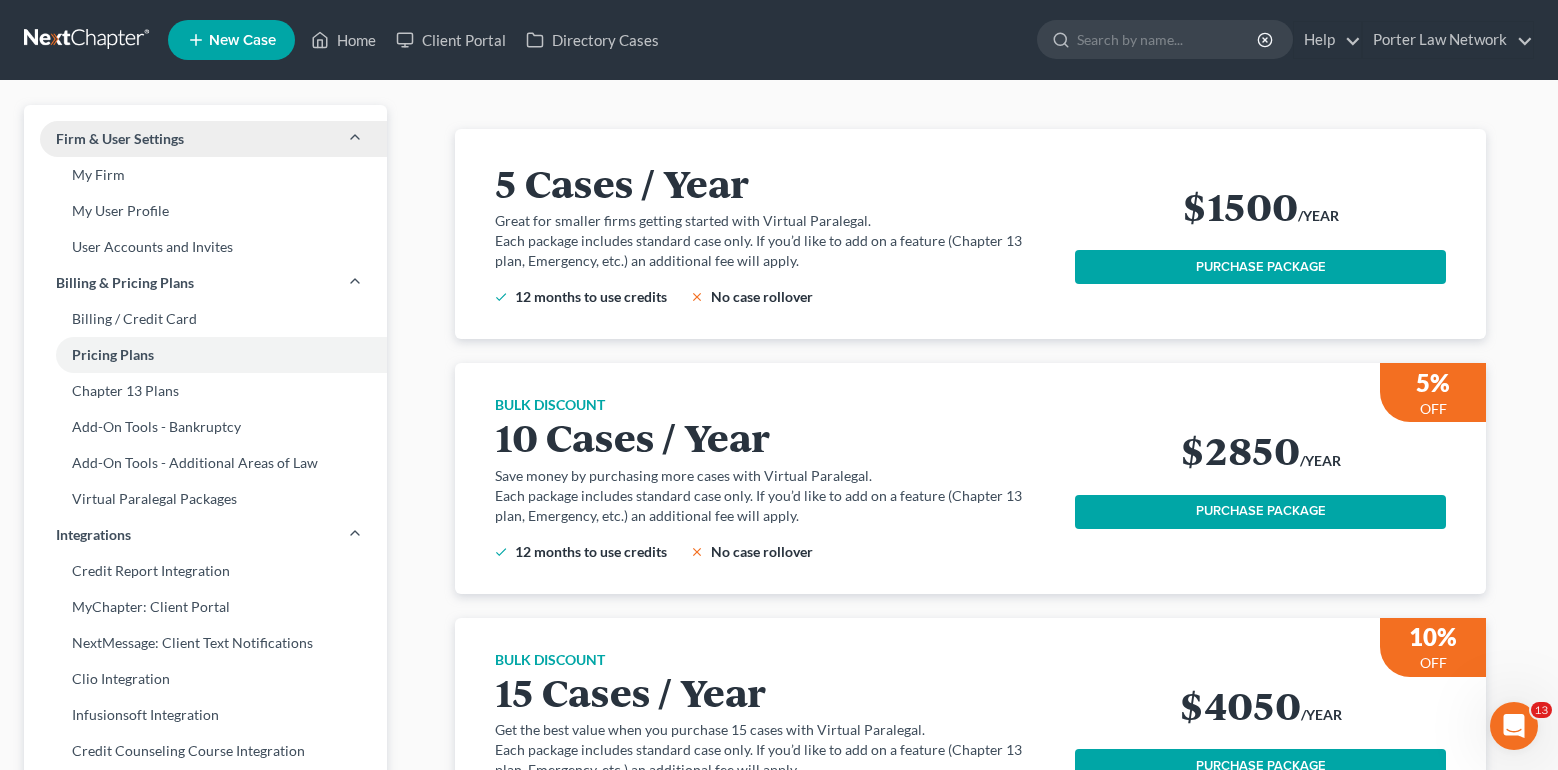 click on "Firm & User Settings" at bounding box center [120, 139] 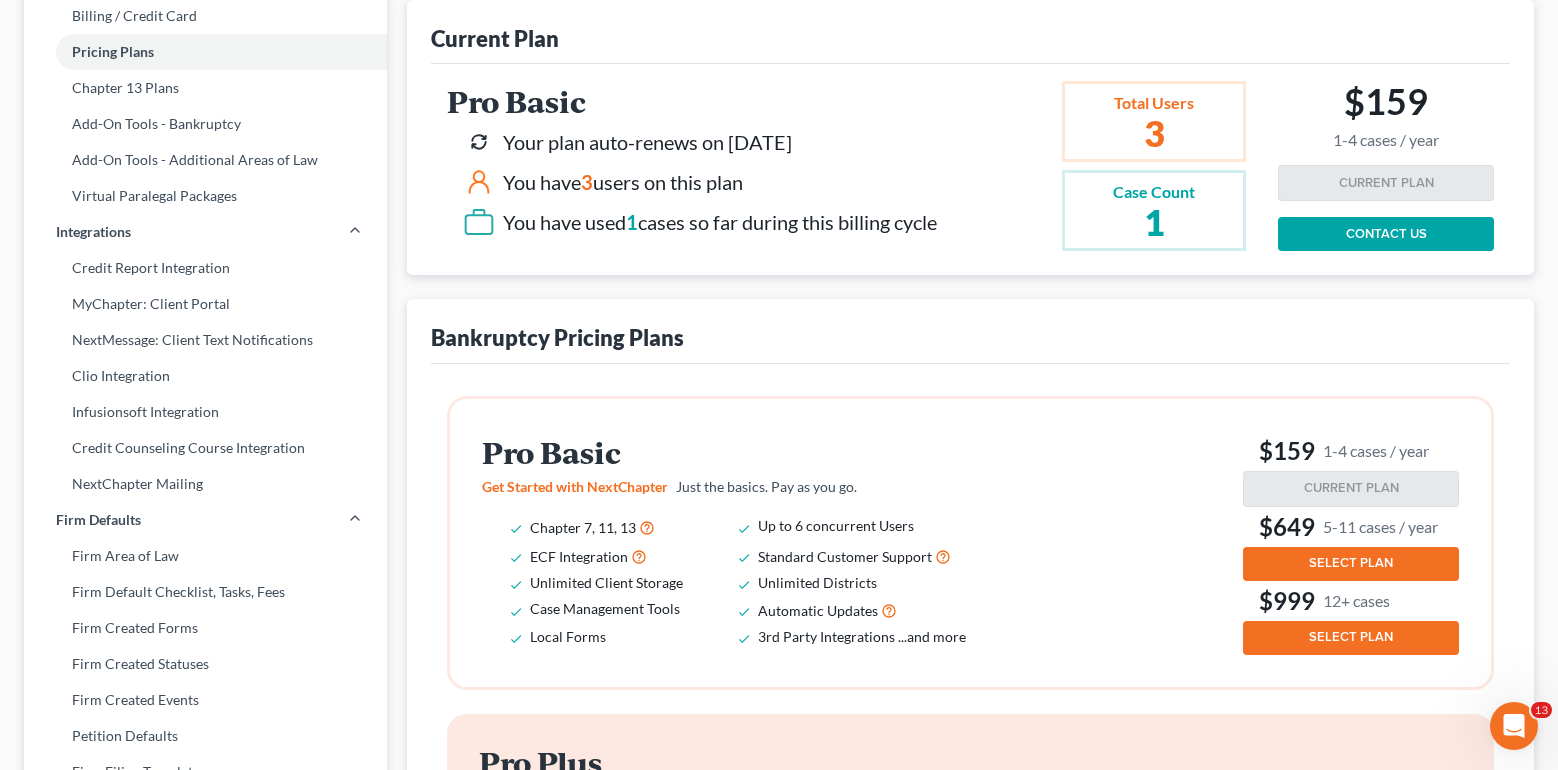 scroll, scrollTop: 0, scrollLeft: 0, axis: both 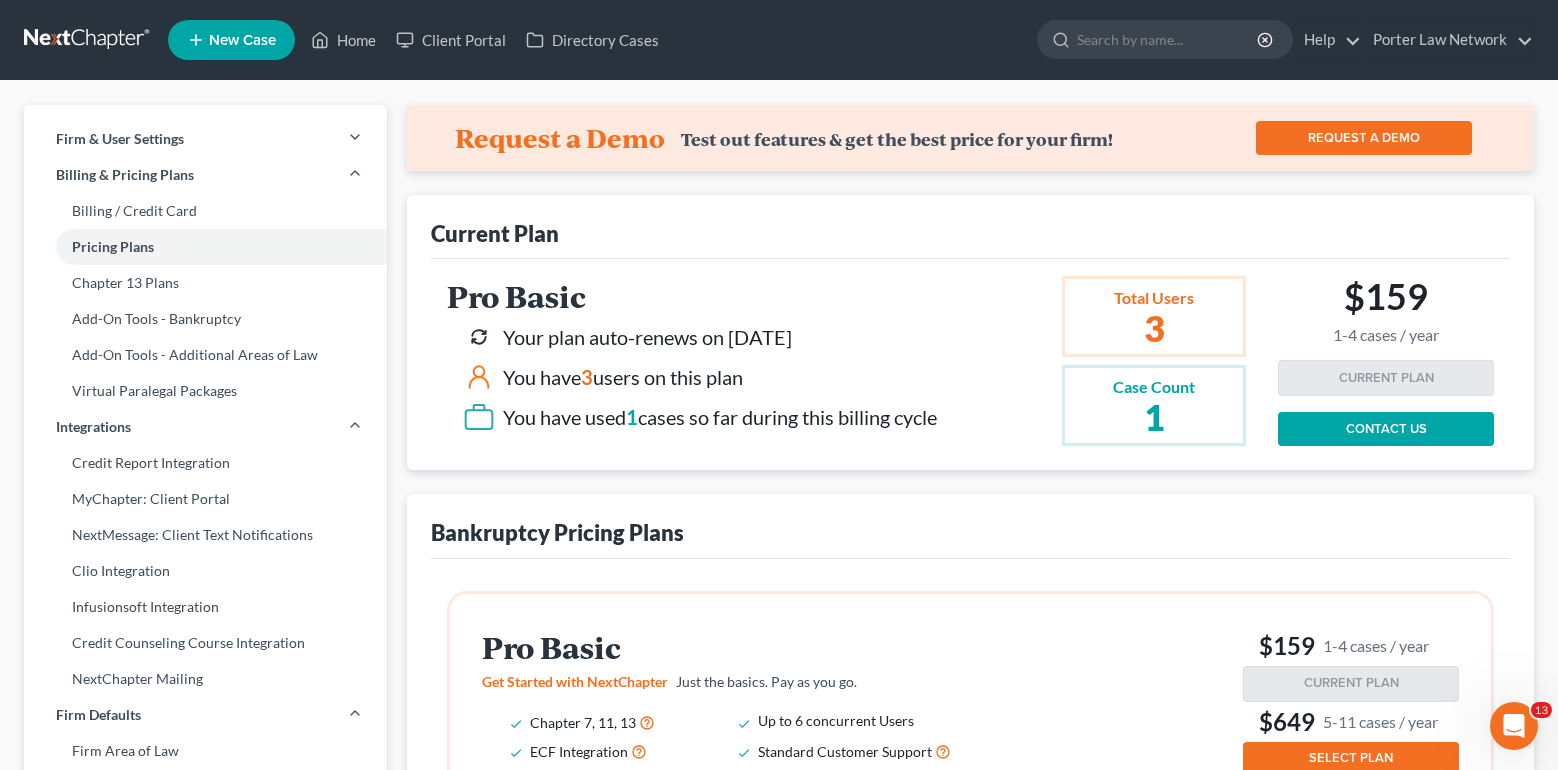 click at bounding box center (88, 40) 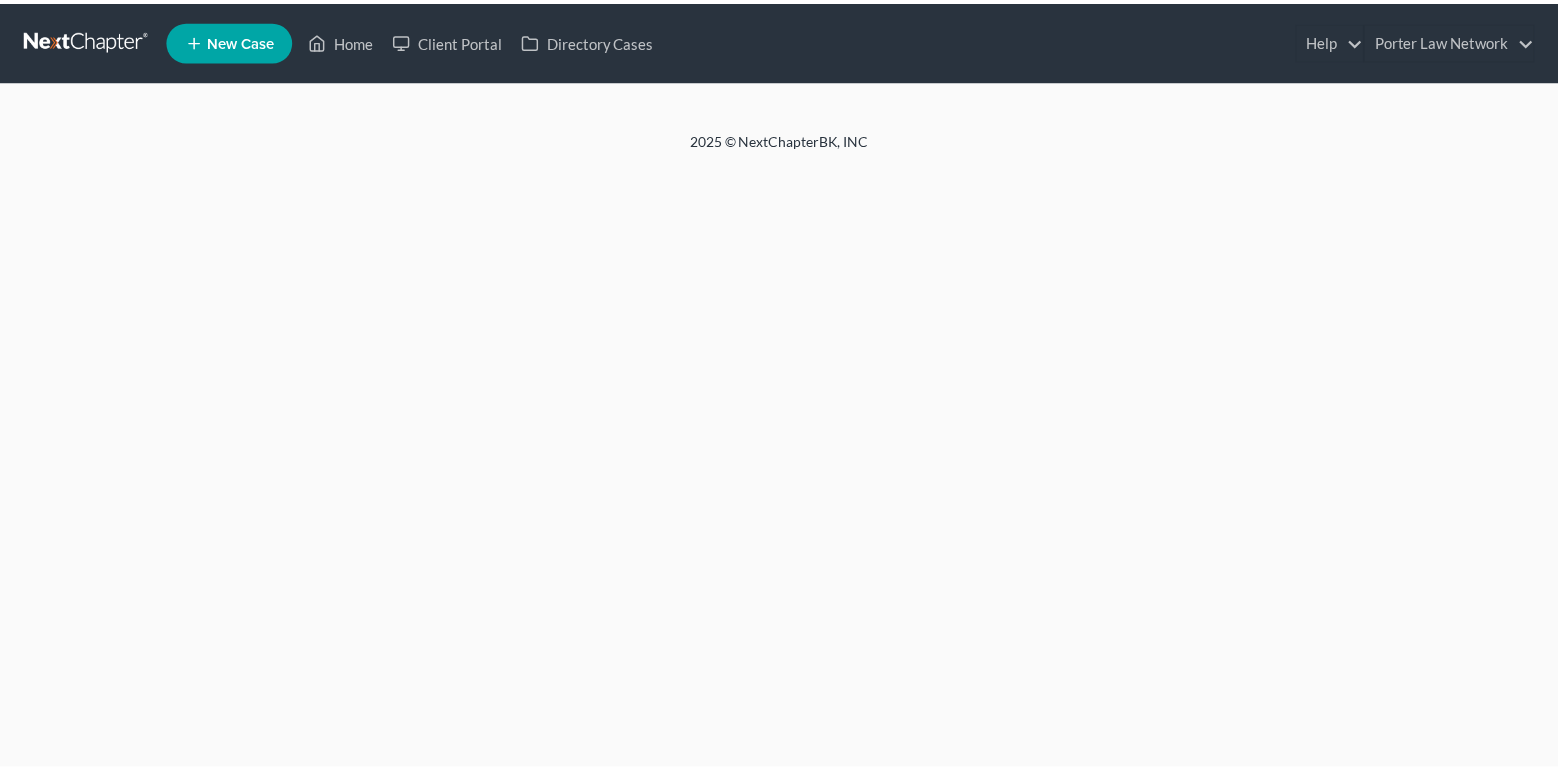 scroll, scrollTop: 0, scrollLeft: 0, axis: both 